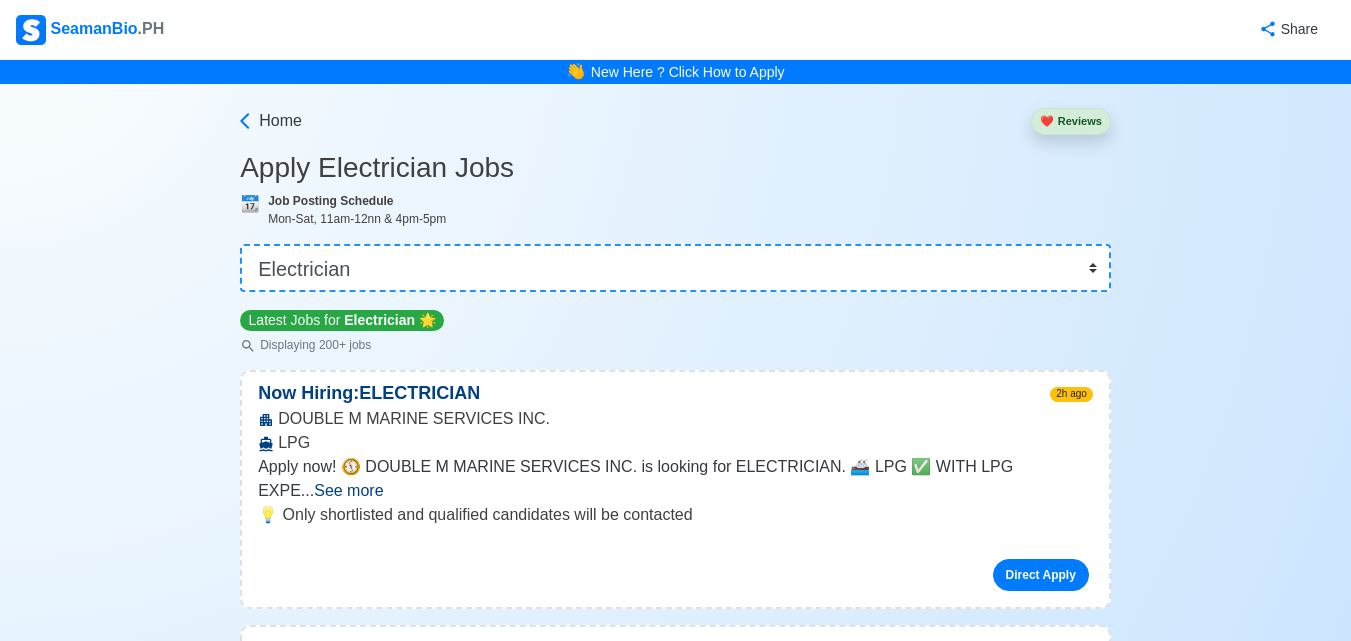 select on "Electrician" 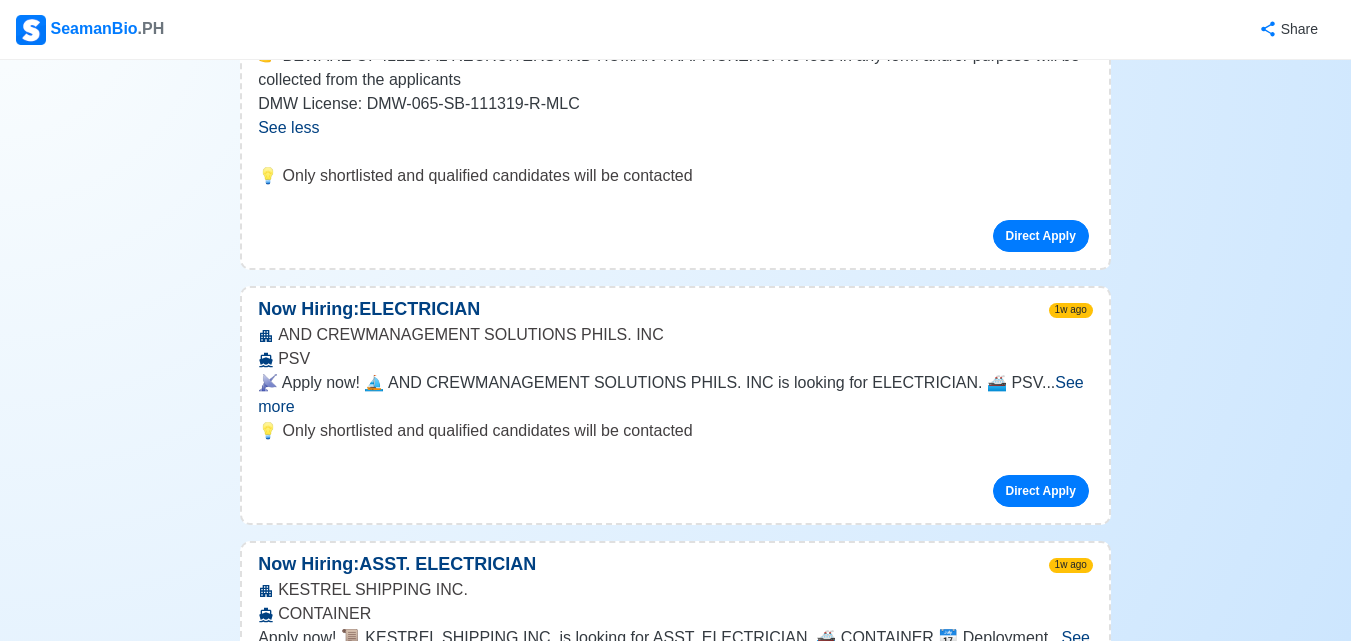 scroll, scrollTop: 3360, scrollLeft: 0, axis: vertical 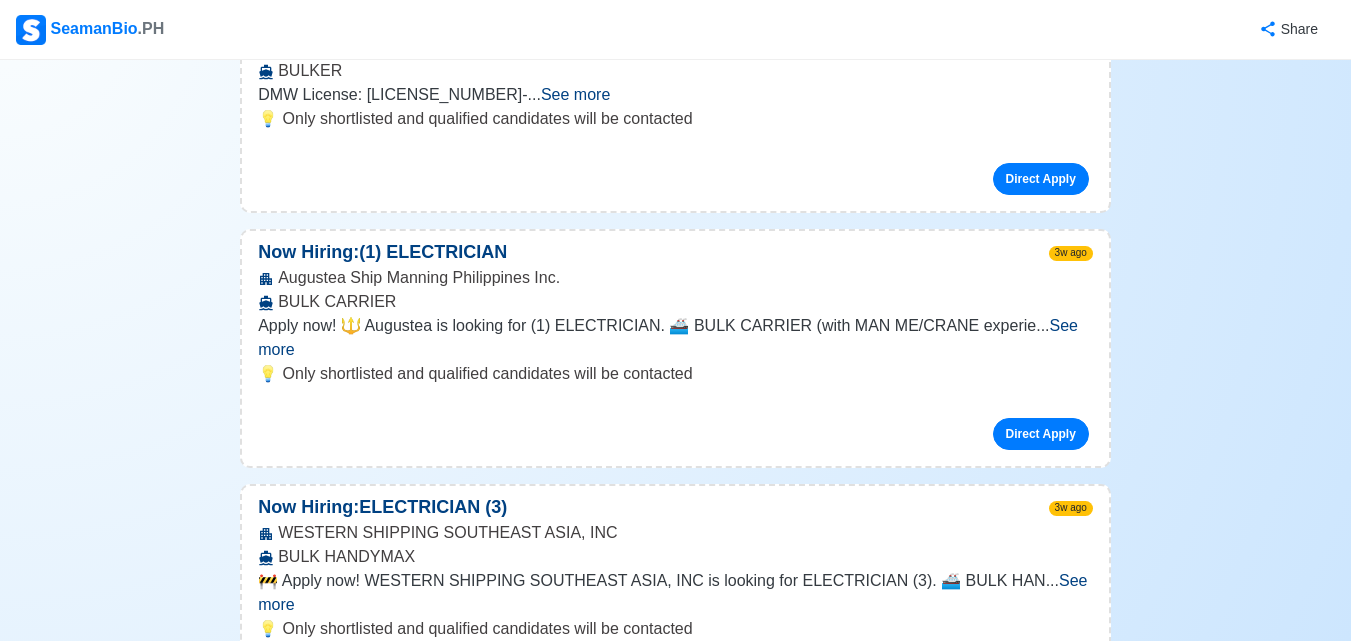 click on "See more" at bounding box center [657, 847] 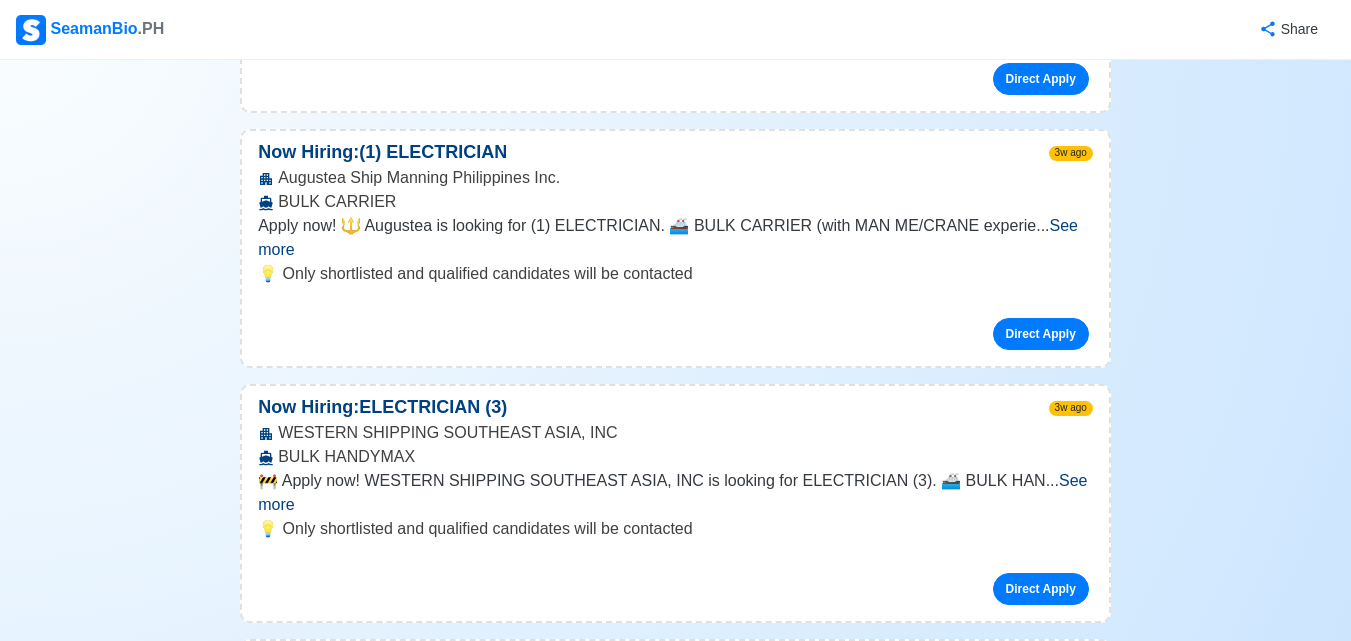 drag, startPoint x: 280, startPoint y: 329, endPoint x: 541, endPoint y: 333, distance: 261.03064 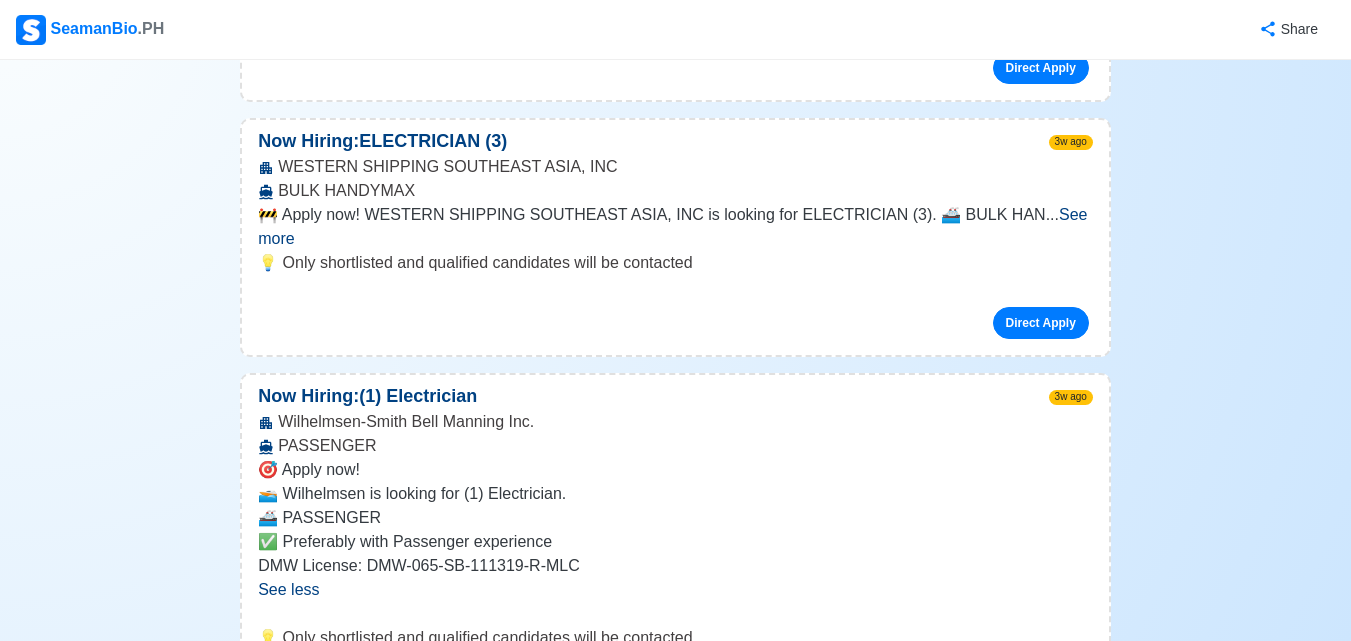 scroll, scrollTop: 6160, scrollLeft: 0, axis: vertical 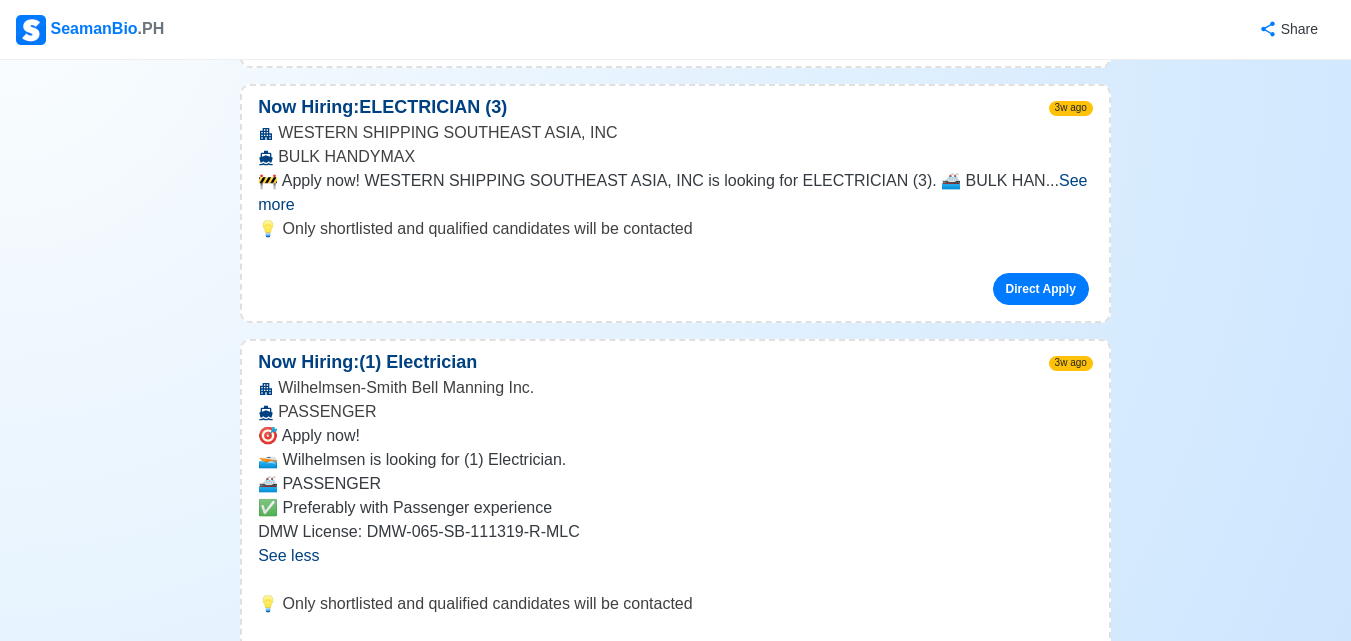 click on "See more" at bounding box center [667, 822] 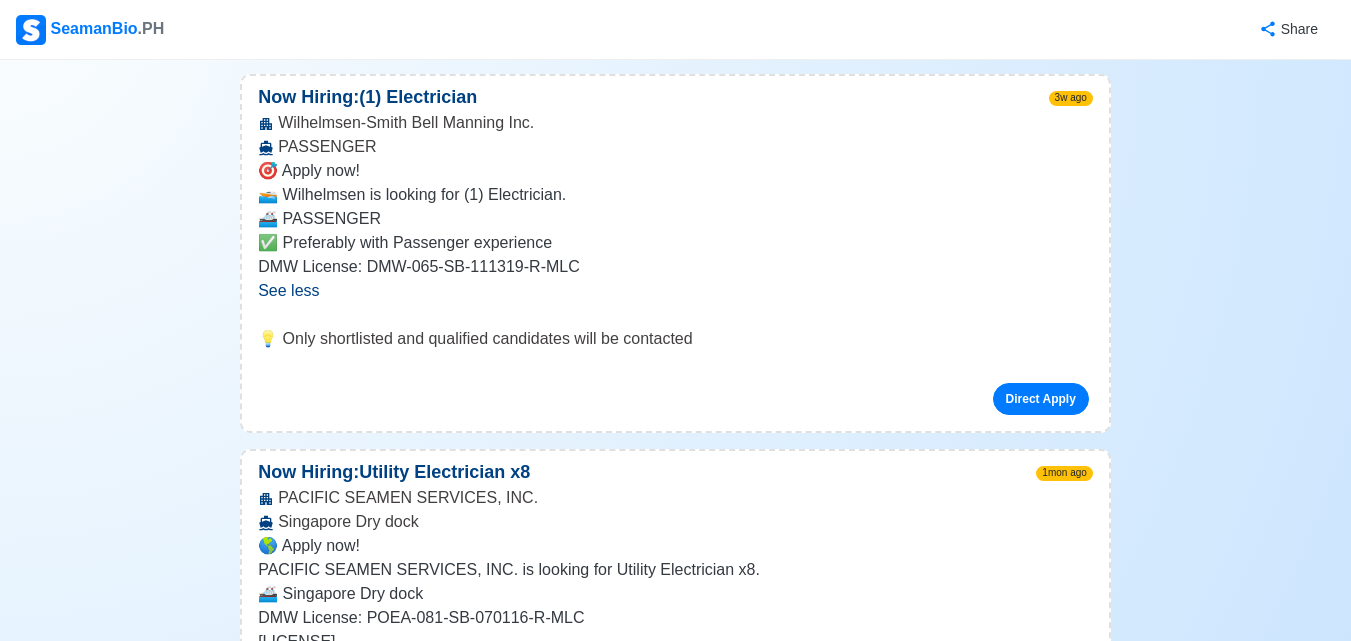 scroll, scrollTop: 6460, scrollLeft: 0, axis: vertical 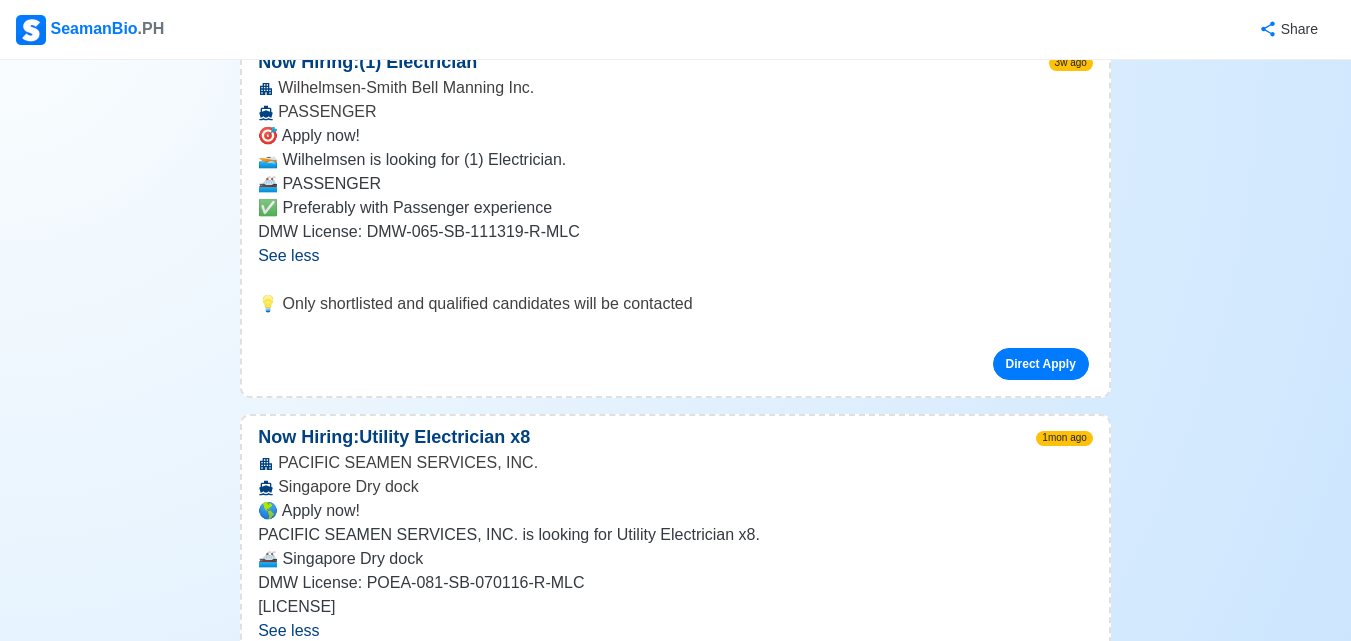 click on "See more" at bounding box center [322, 885] 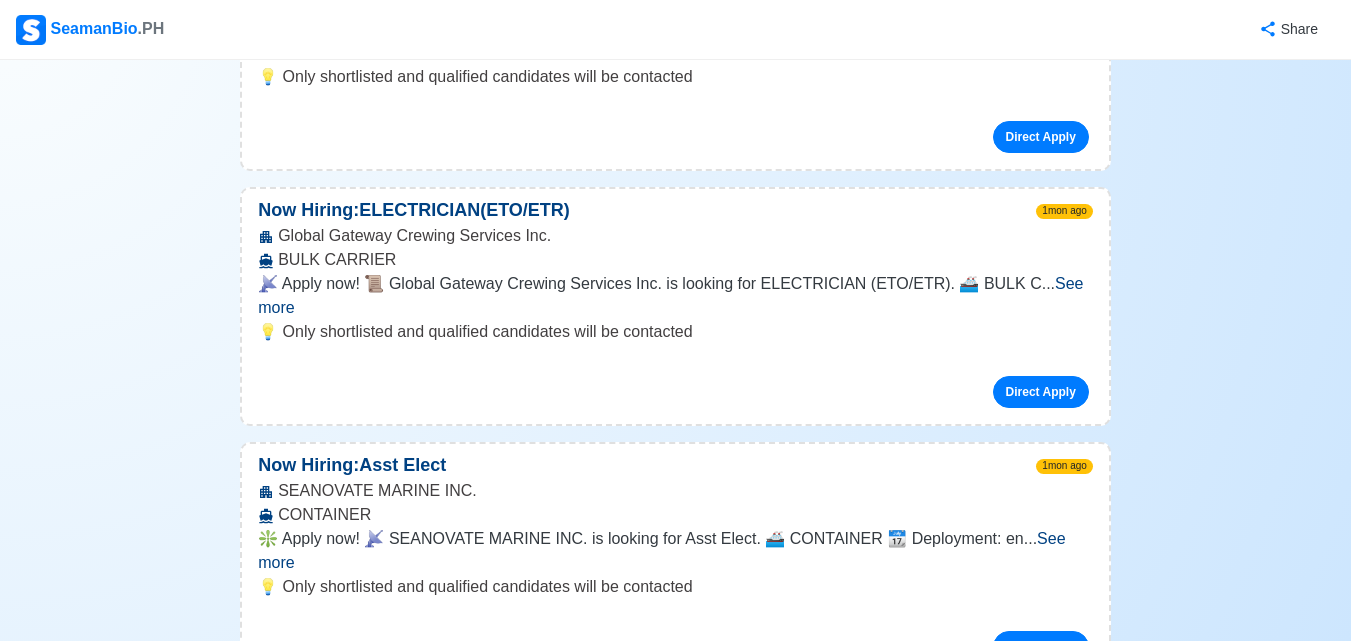 scroll, scrollTop: 9460, scrollLeft: 0, axis: vertical 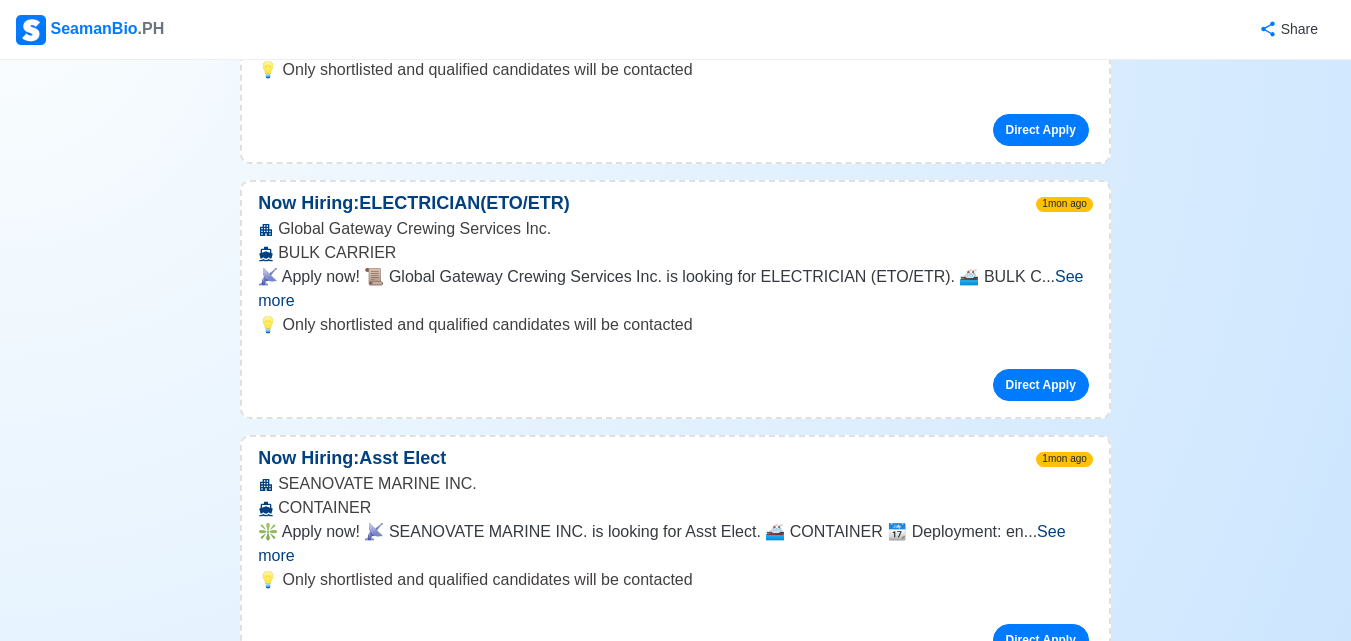 click on "See more" at bounding box center [670, 1053] 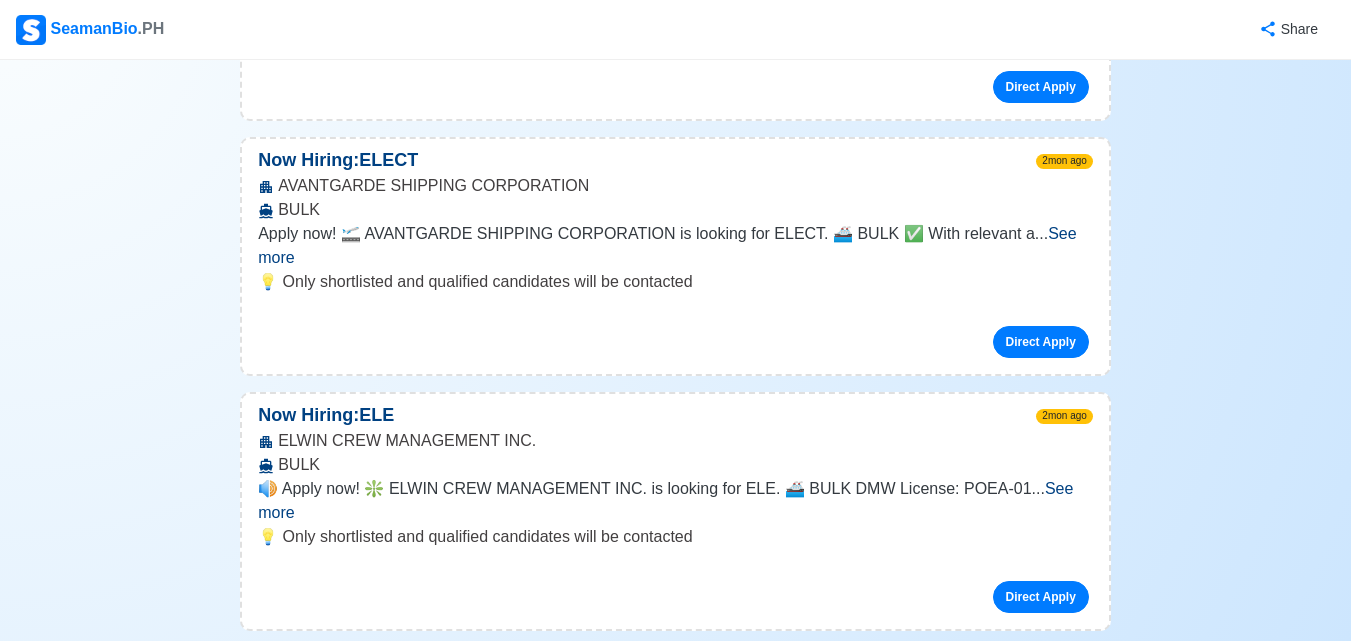 scroll, scrollTop: 12160, scrollLeft: 0, axis: vertical 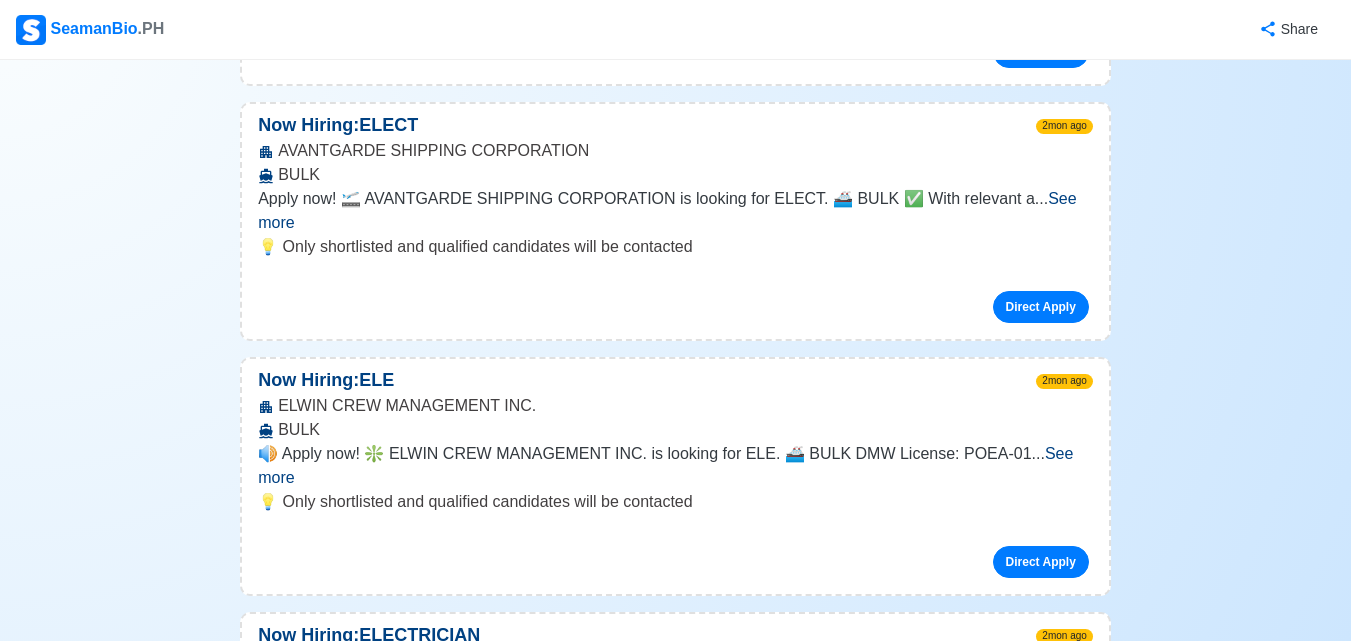click on "See more" at bounding box center [656, 1230] 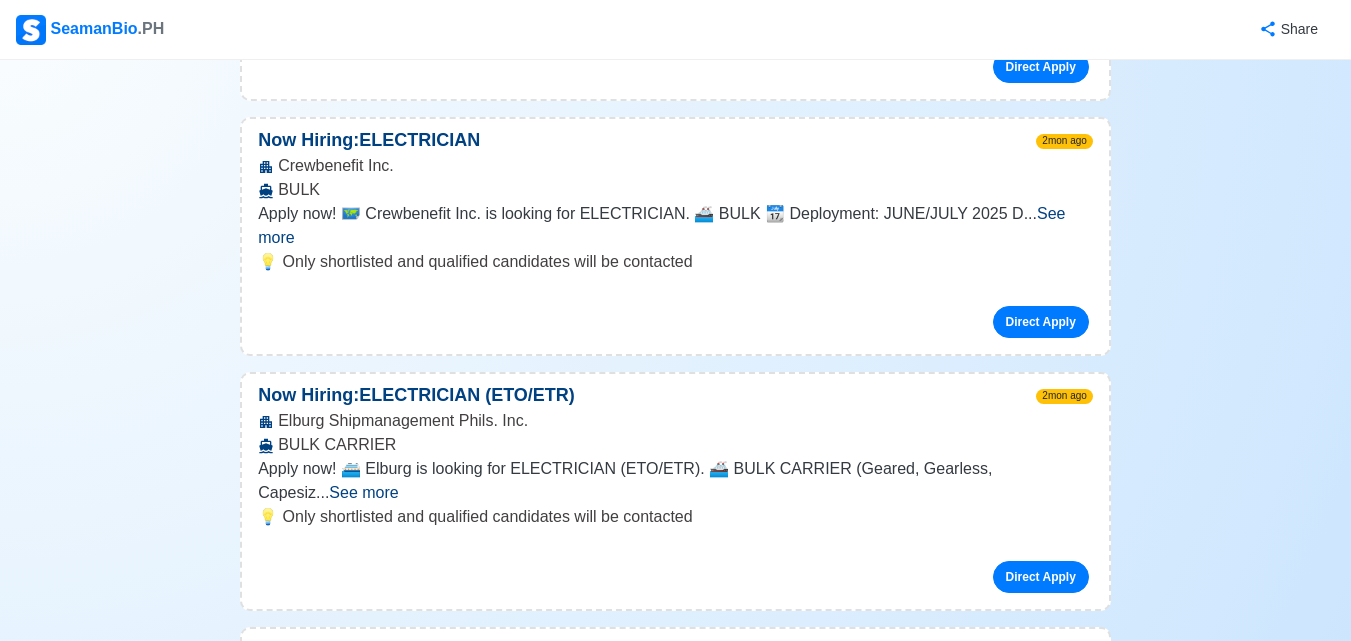 scroll, scrollTop: 14260, scrollLeft: 0, axis: vertical 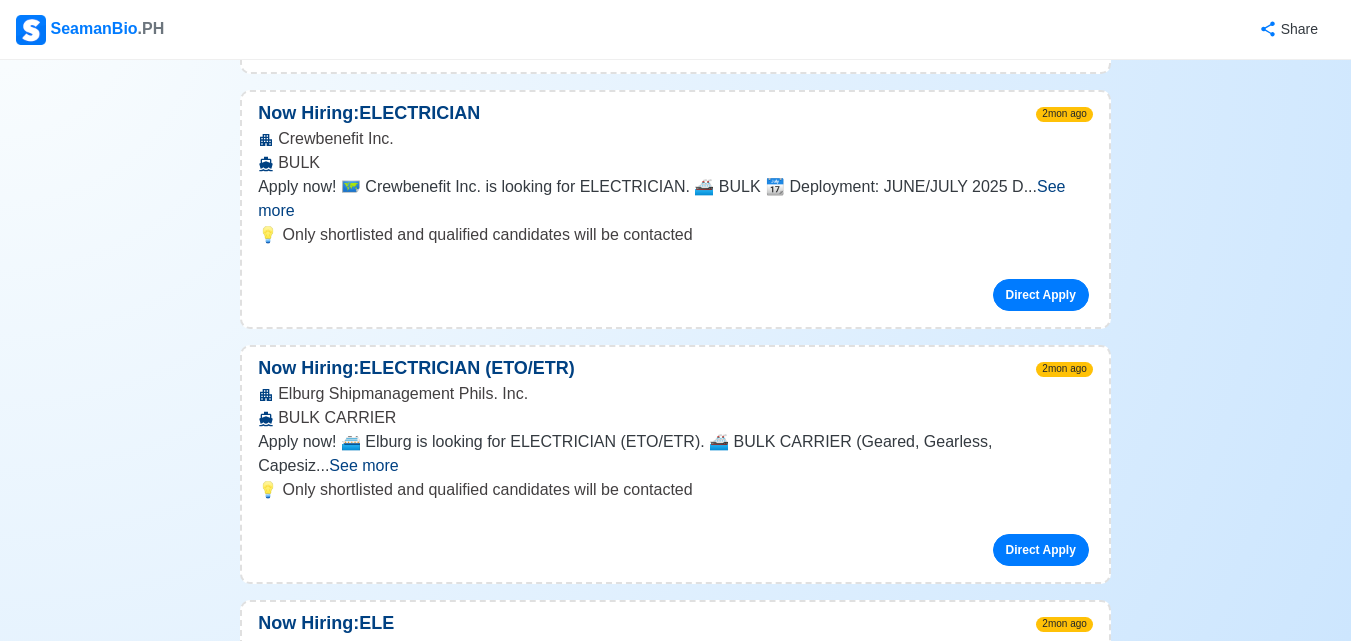 click on "See more" at bounding box center (669, 1425) 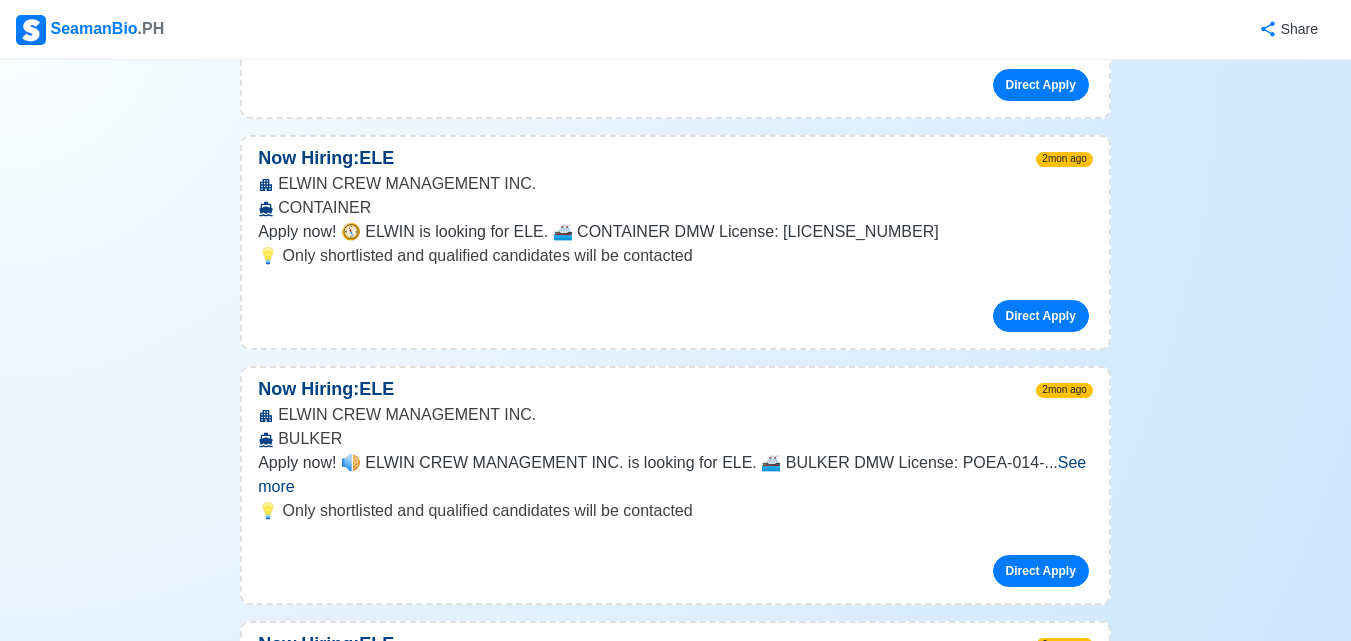 scroll, scrollTop: 14760, scrollLeft: 0, axis: vertical 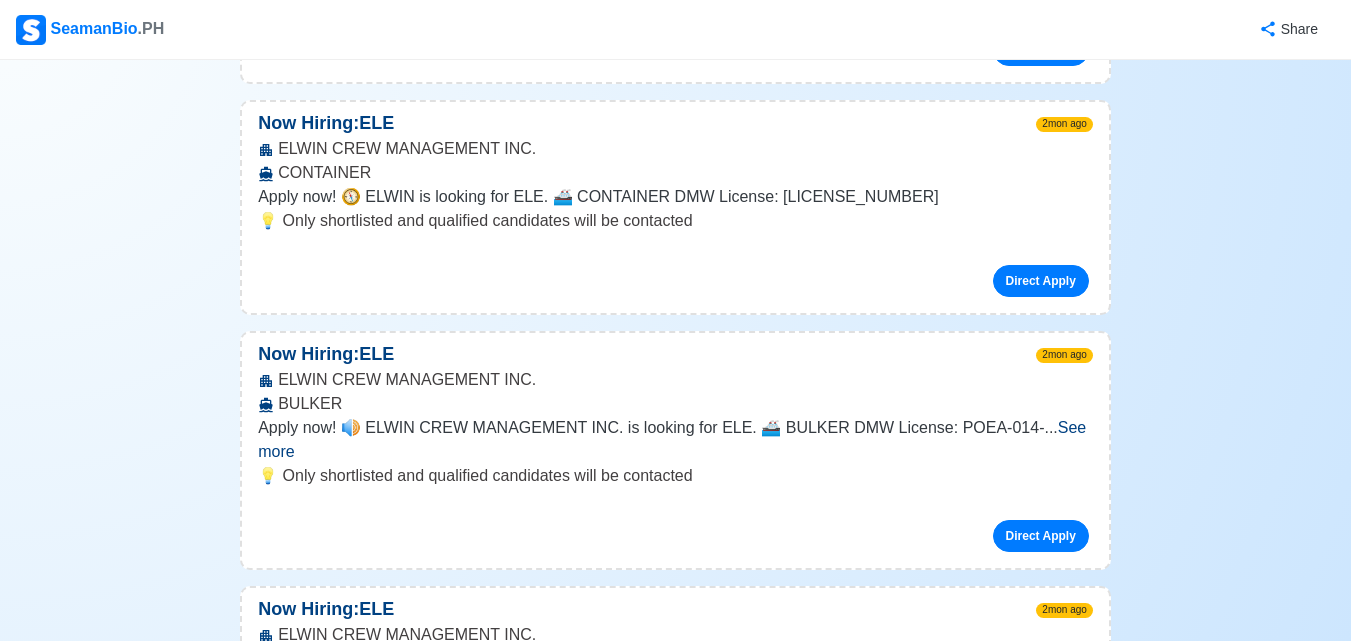 click on "See more" at bounding box center (663, 1348) 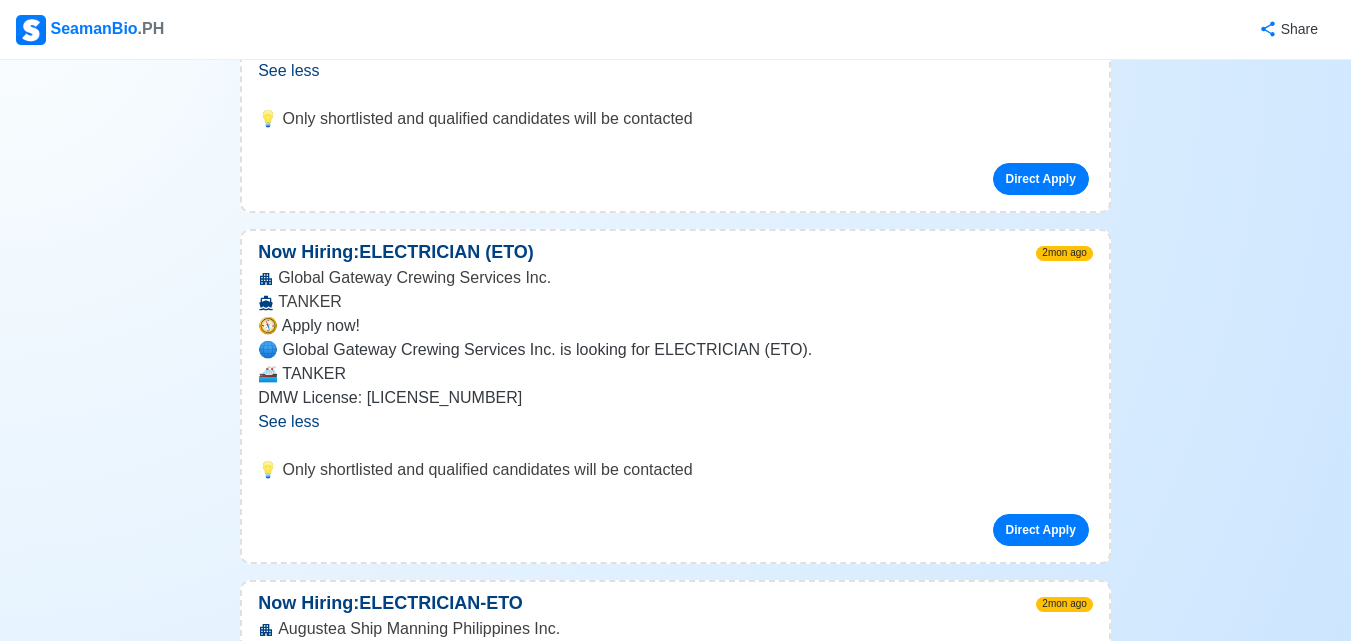 scroll, scrollTop: 15960, scrollLeft: 0, axis: vertical 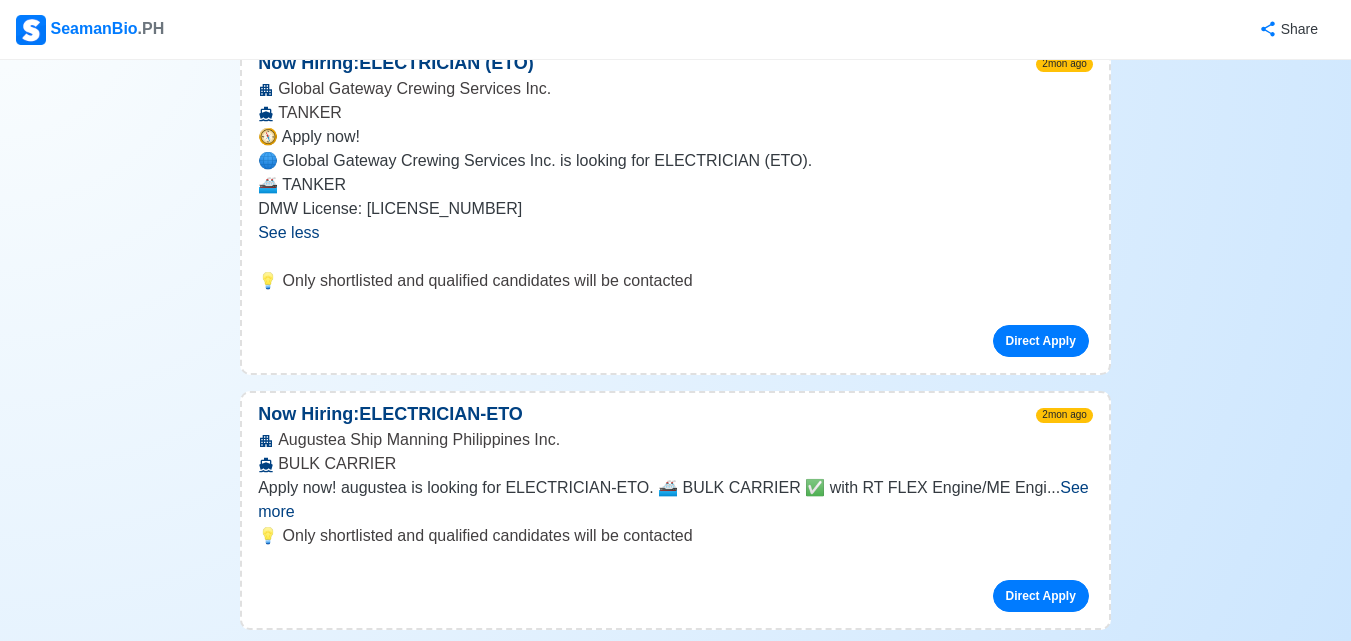 drag, startPoint x: 282, startPoint y: 292, endPoint x: 528, endPoint y: 290, distance: 246.00813 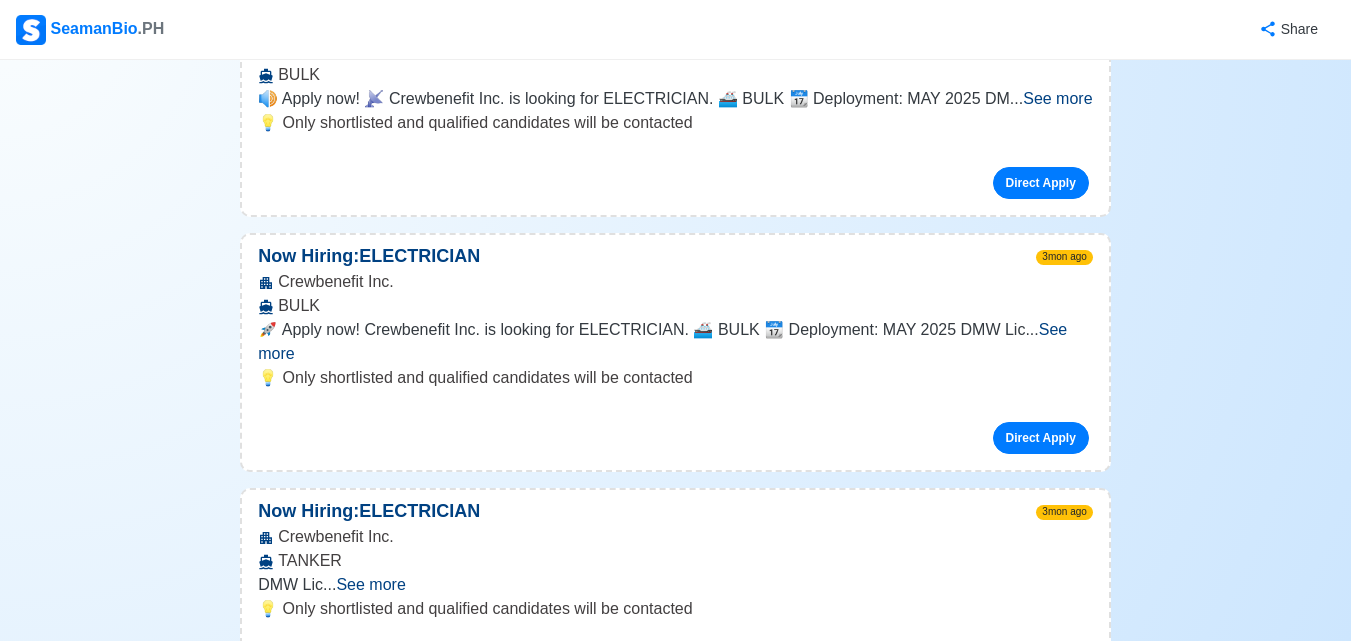 scroll, scrollTop: 19060, scrollLeft: 0, axis: vertical 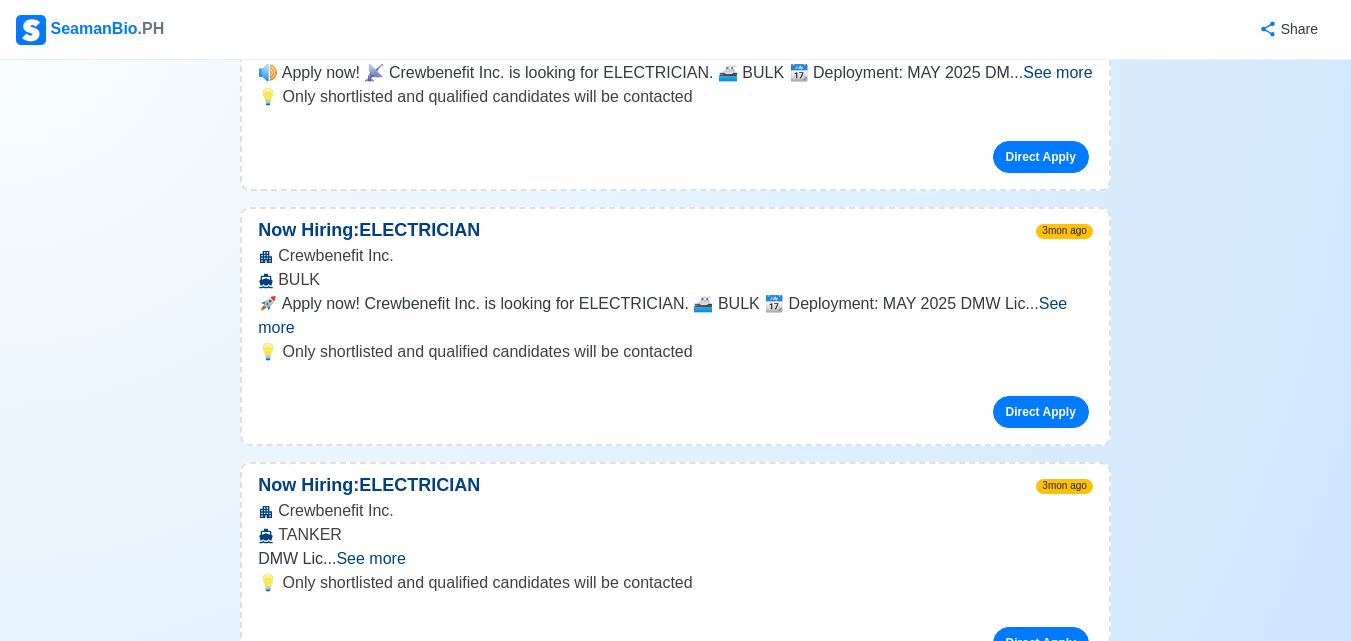 click on "See more" at bounding box center (670, 1542) 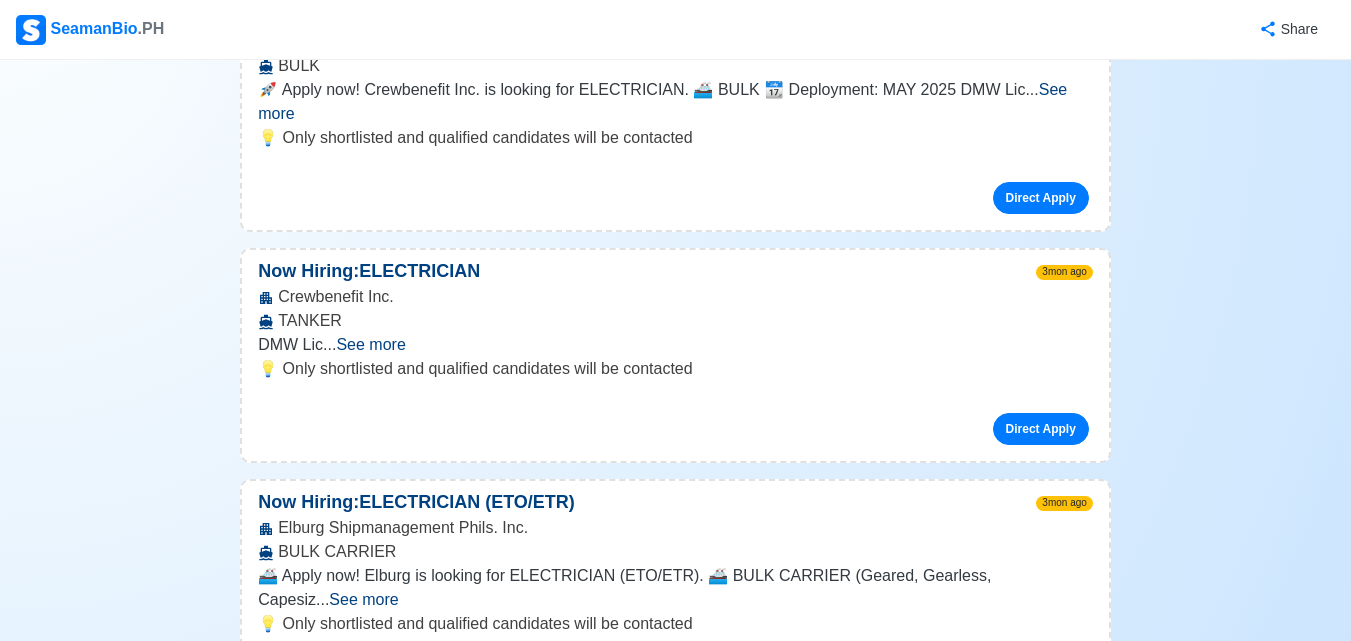 scroll, scrollTop: 19560, scrollLeft: 0, axis: vertical 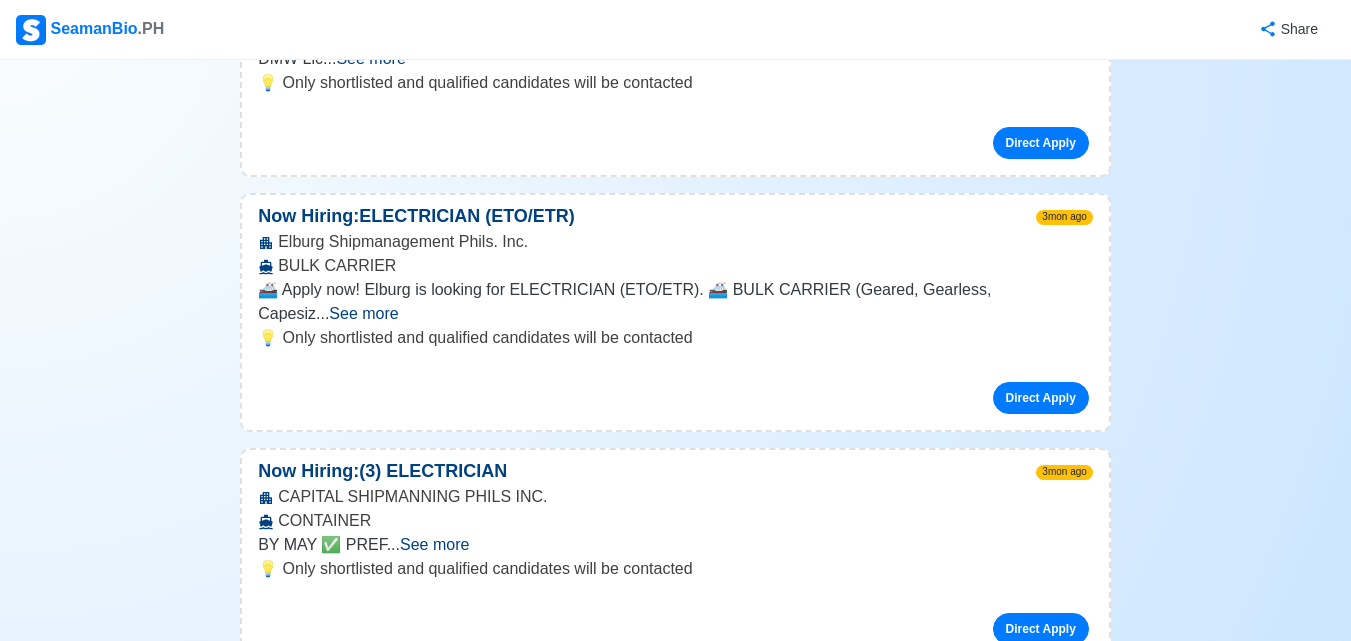 click on "See more" at bounding box center [669, 1441] 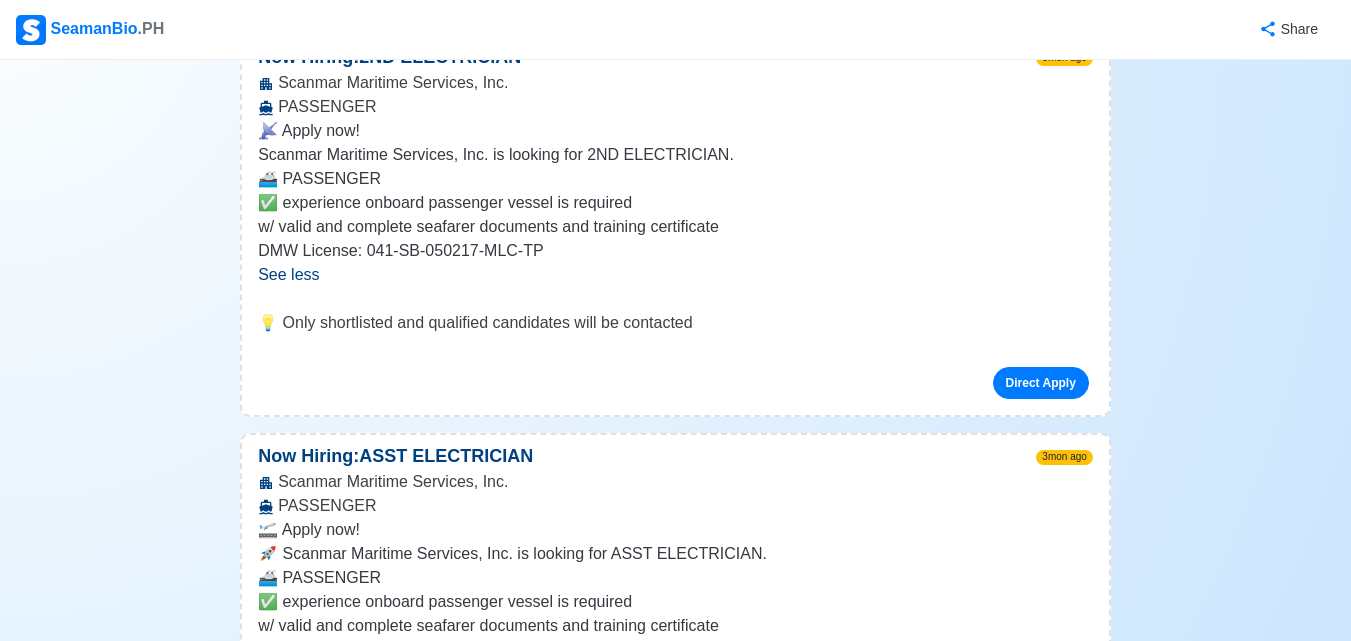 scroll, scrollTop: 20760, scrollLeft: 0, axis: vertical 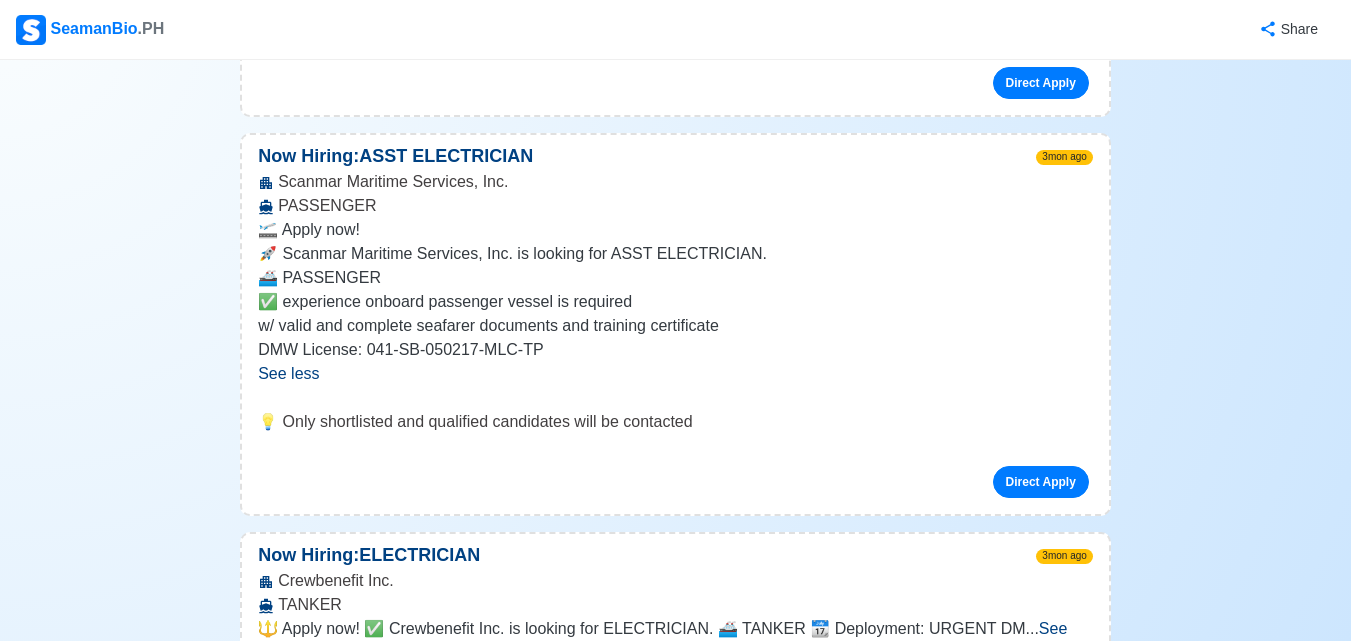 click on "Apply now! 🔊 Wilhelmsen Ship Management is looking for (1) Assistant Electrician. 🚢 Passenger ✅ Mu ... See more ... See more" at bounding box center (675, 1370) 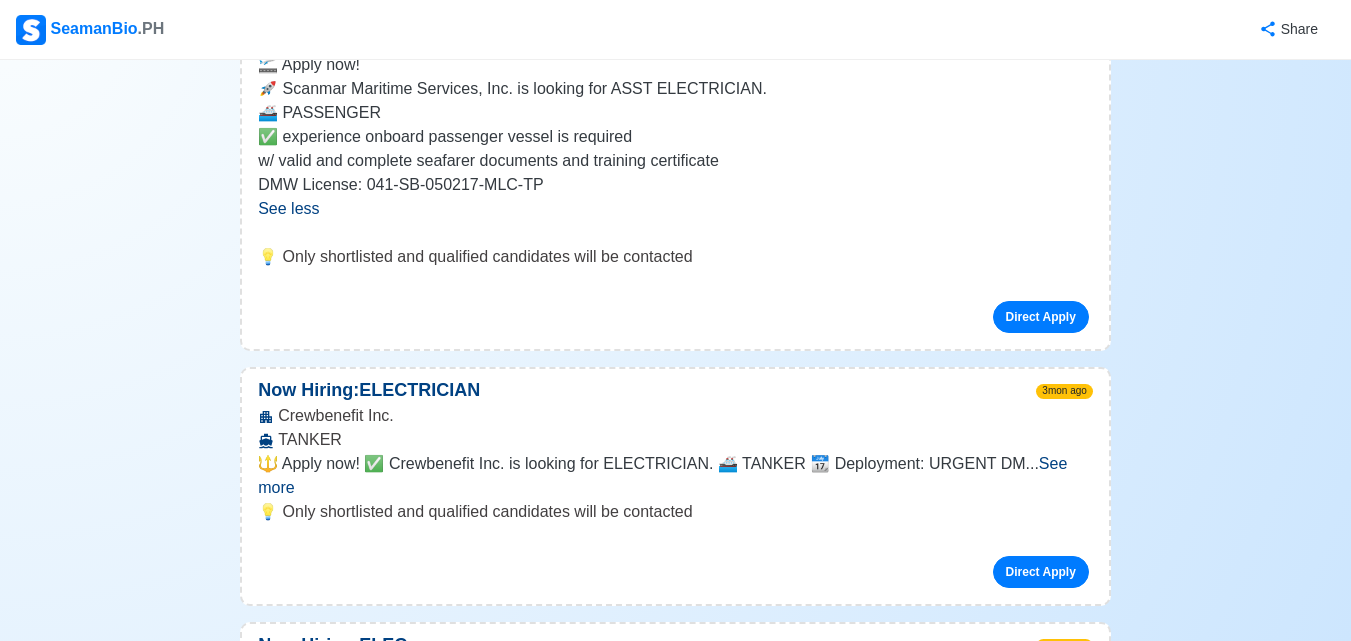 scroll, scrollTop: 20960, scrollLeft: 0, axis: vertical 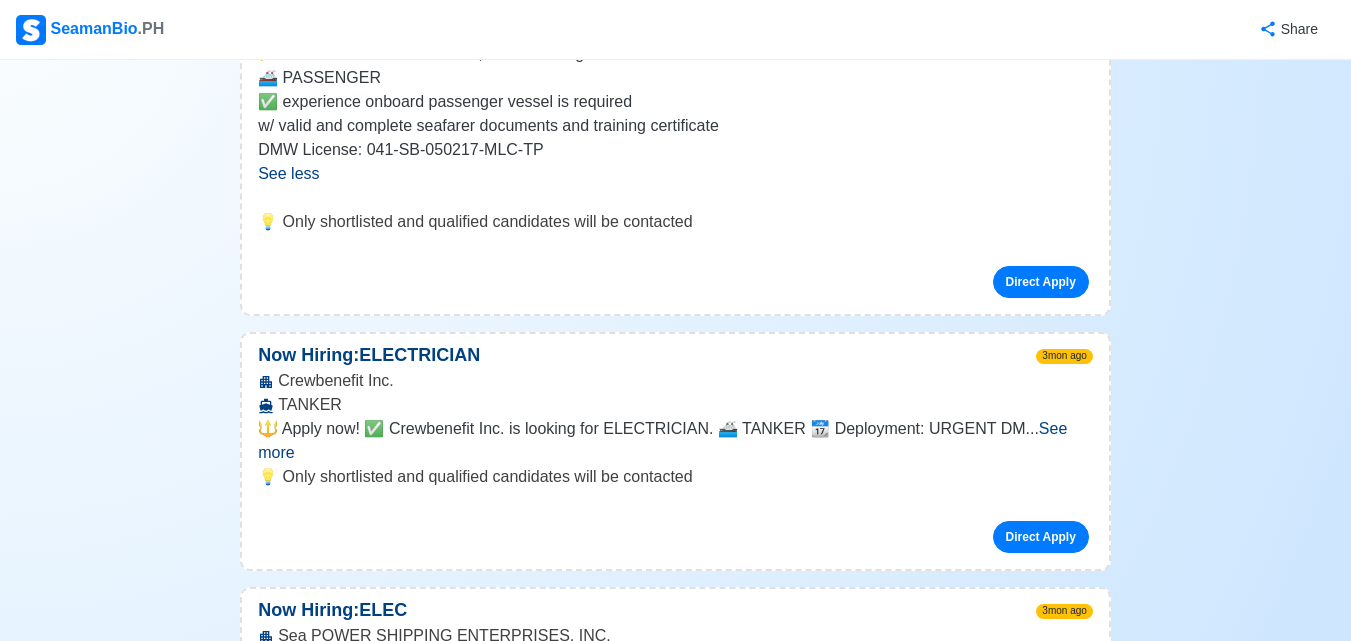 click on "See more" at bounding box center (1056, 1544) 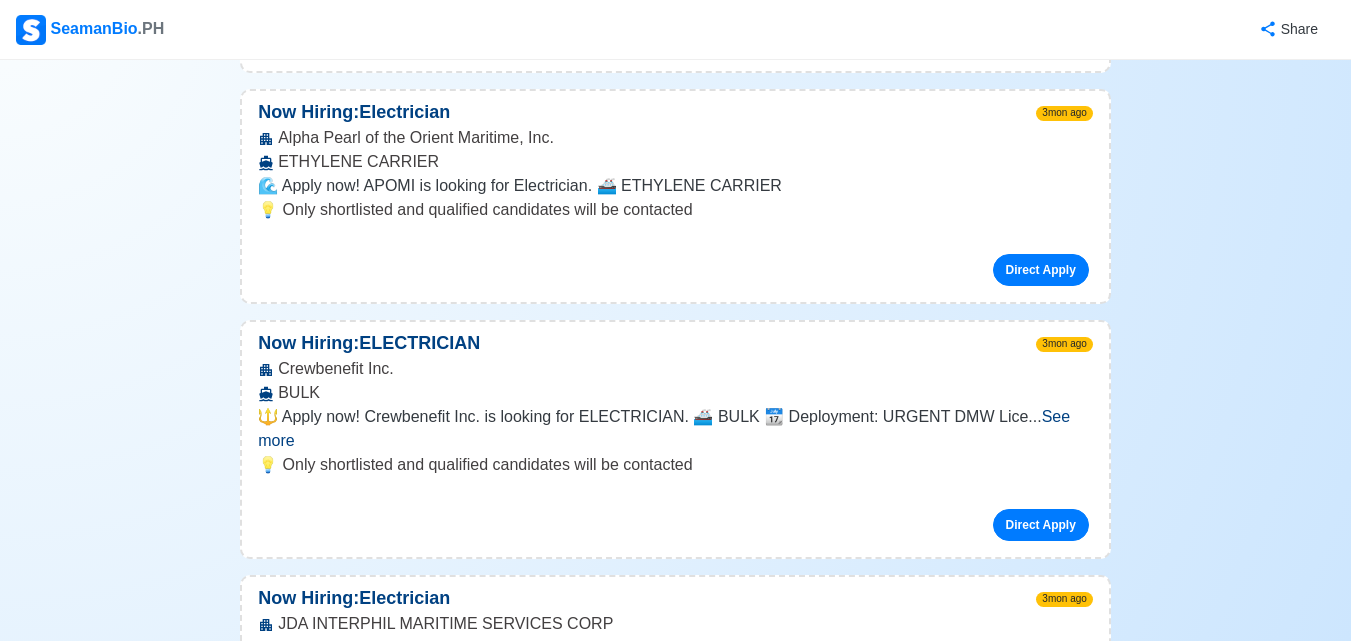 scroll, scrollTop: 22660, scrollLeft: 0, axis: vertical 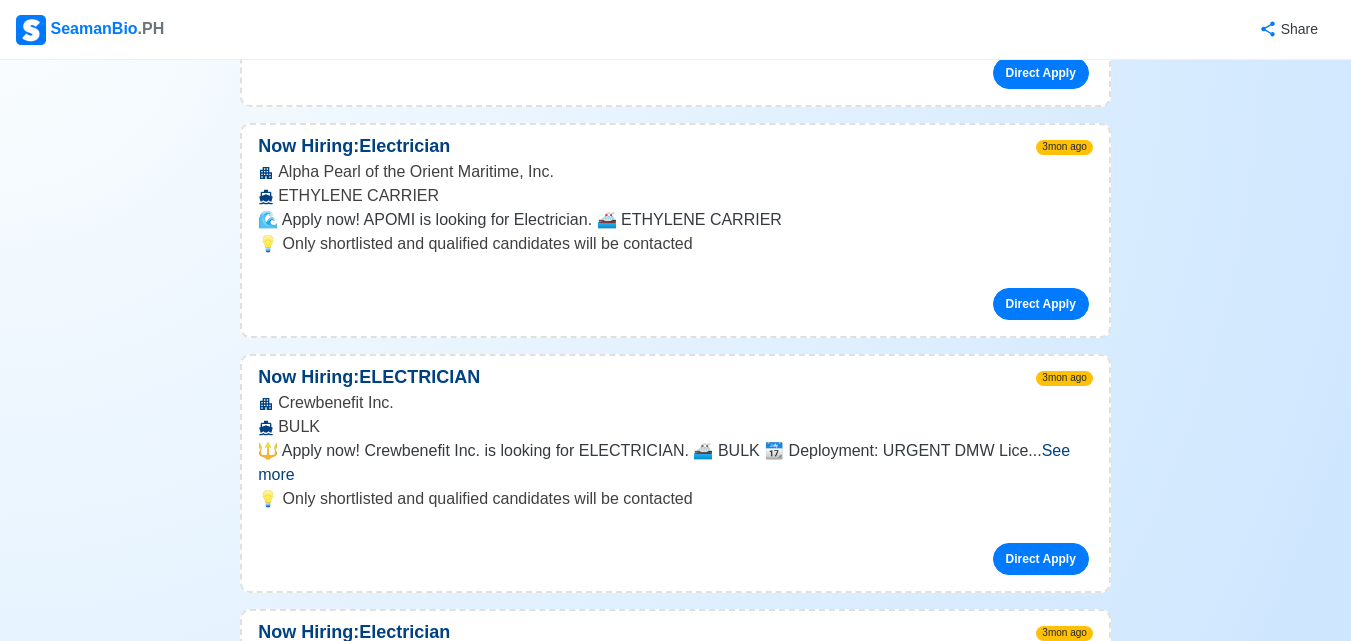 click on "See more" at bounding box center (670, 1737) 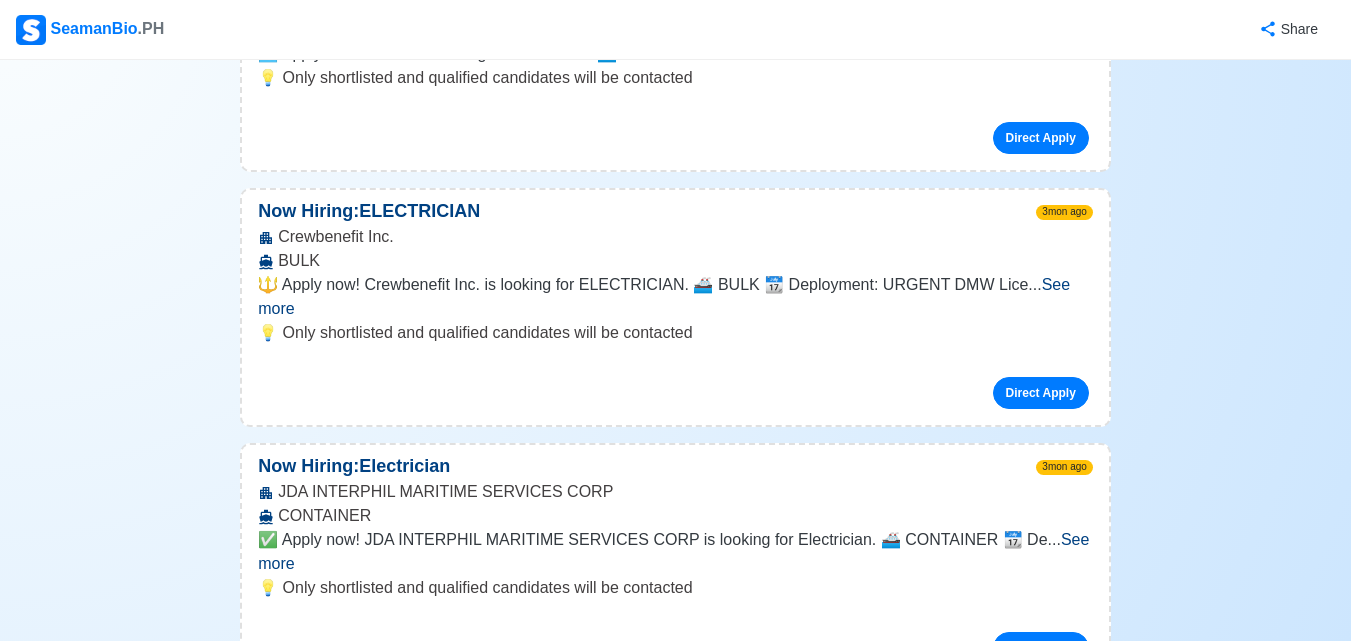 scroll, scrollTop: 22860, scrollLeft: 0, axis: vertical 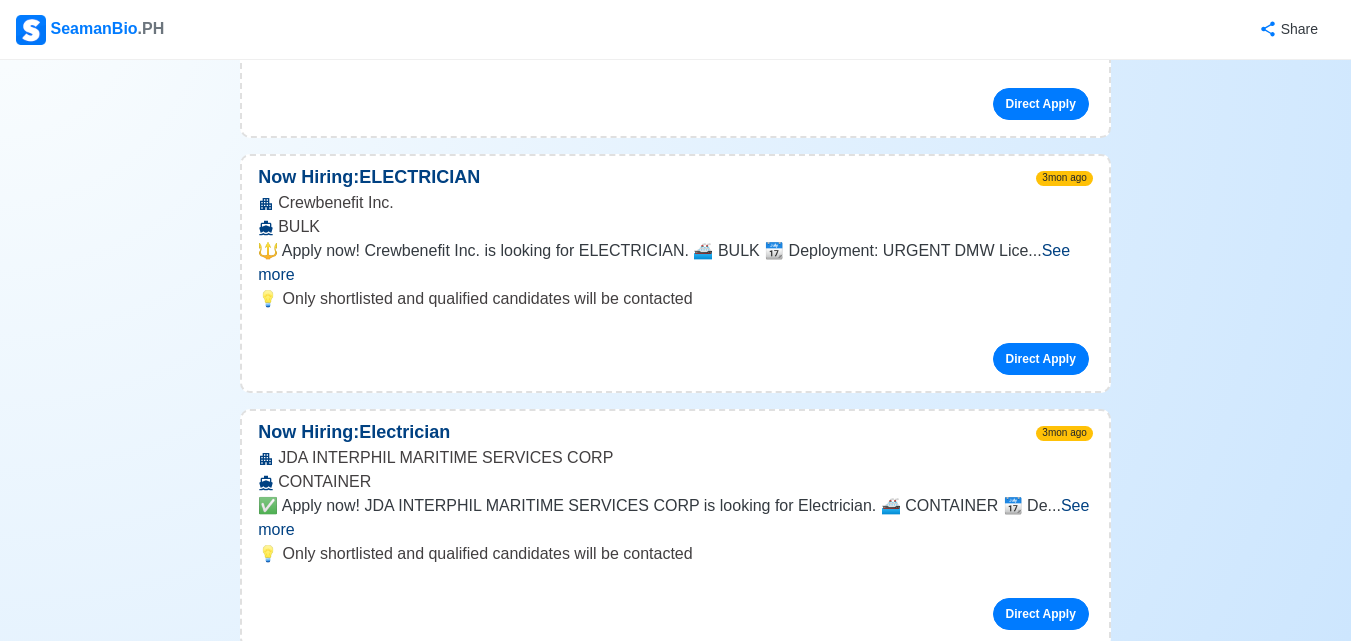 click on "Direct Apply" at bounding box center (1041, 1778) 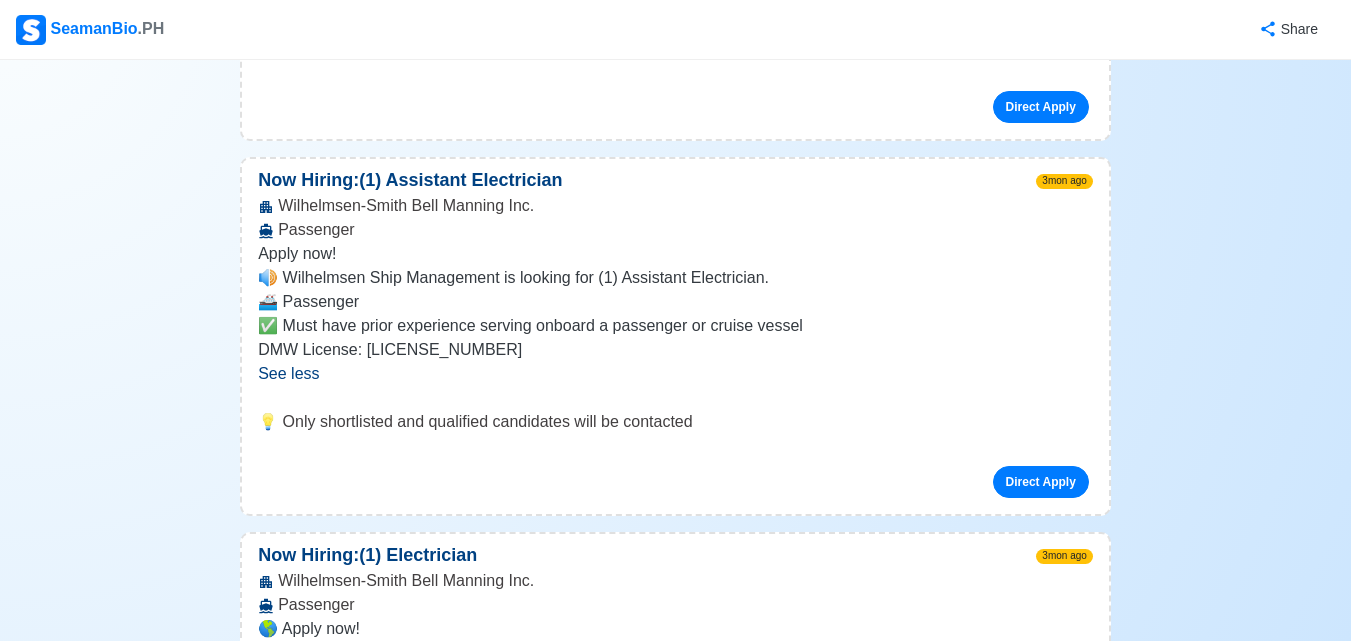 scroll, scrollTop: 21560, scrollLeft: 0, axis: vertical 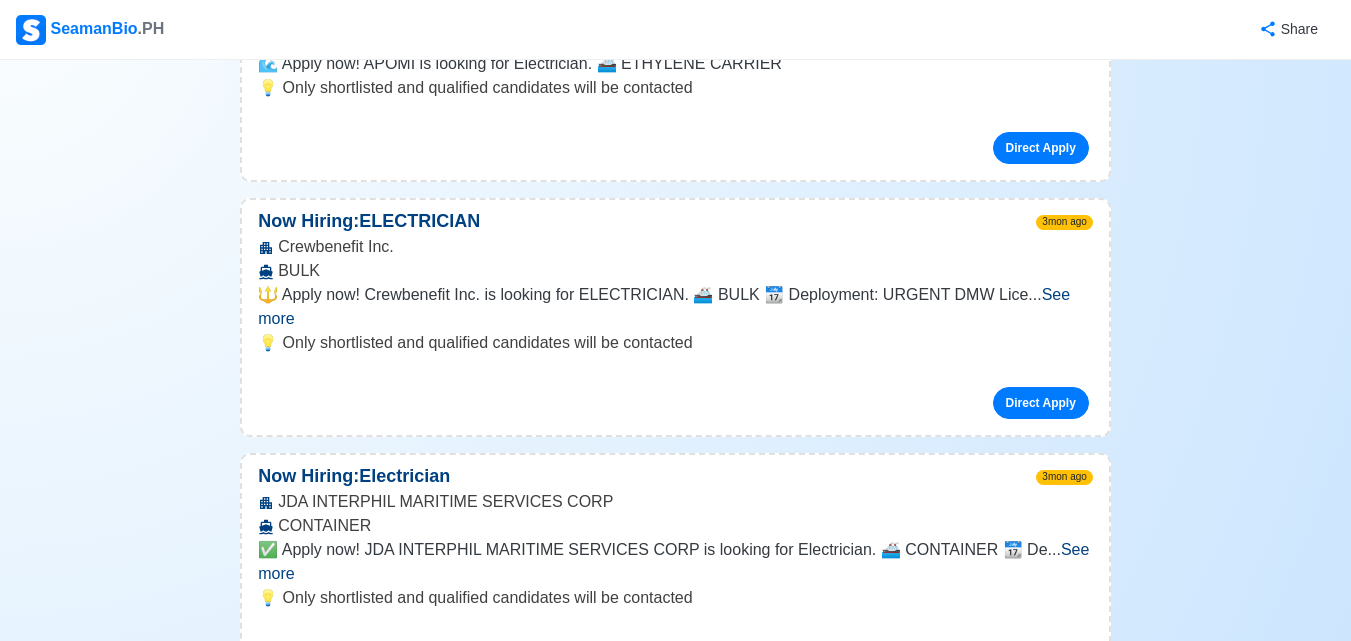 click on "Direct Apply" at bounding box center (1041, 1822) 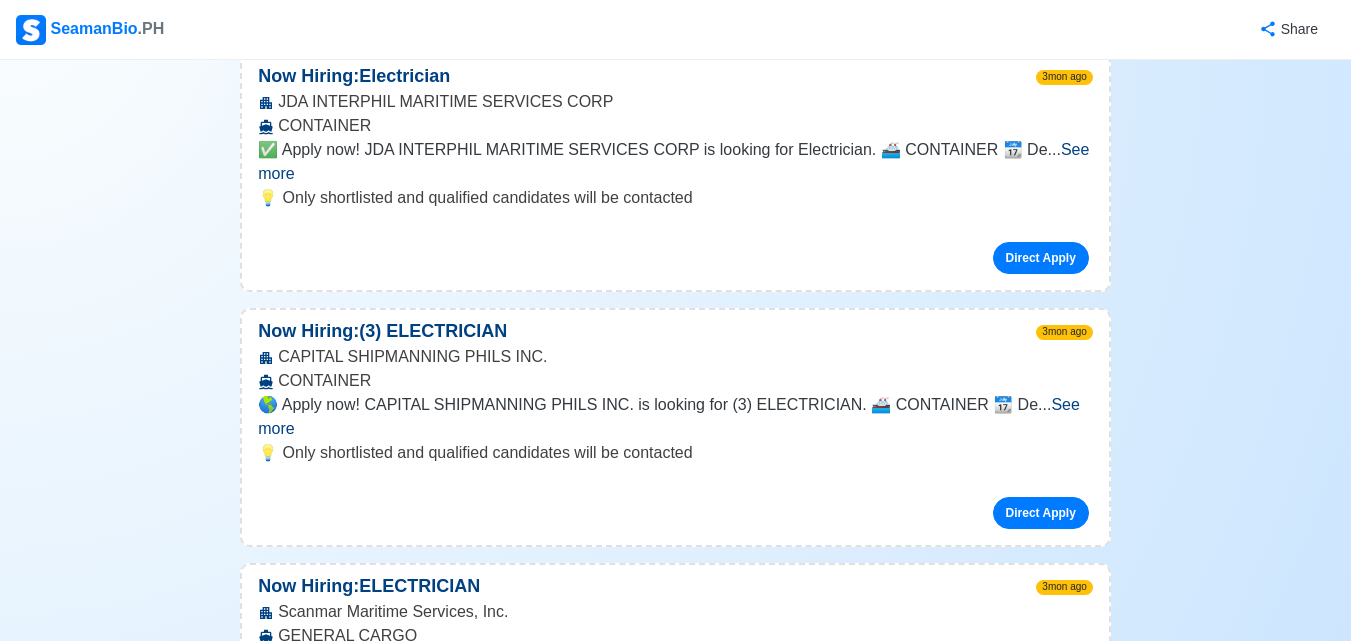 scroll, scrollTop: 23316, scrollLeft: 0, axis: vertical 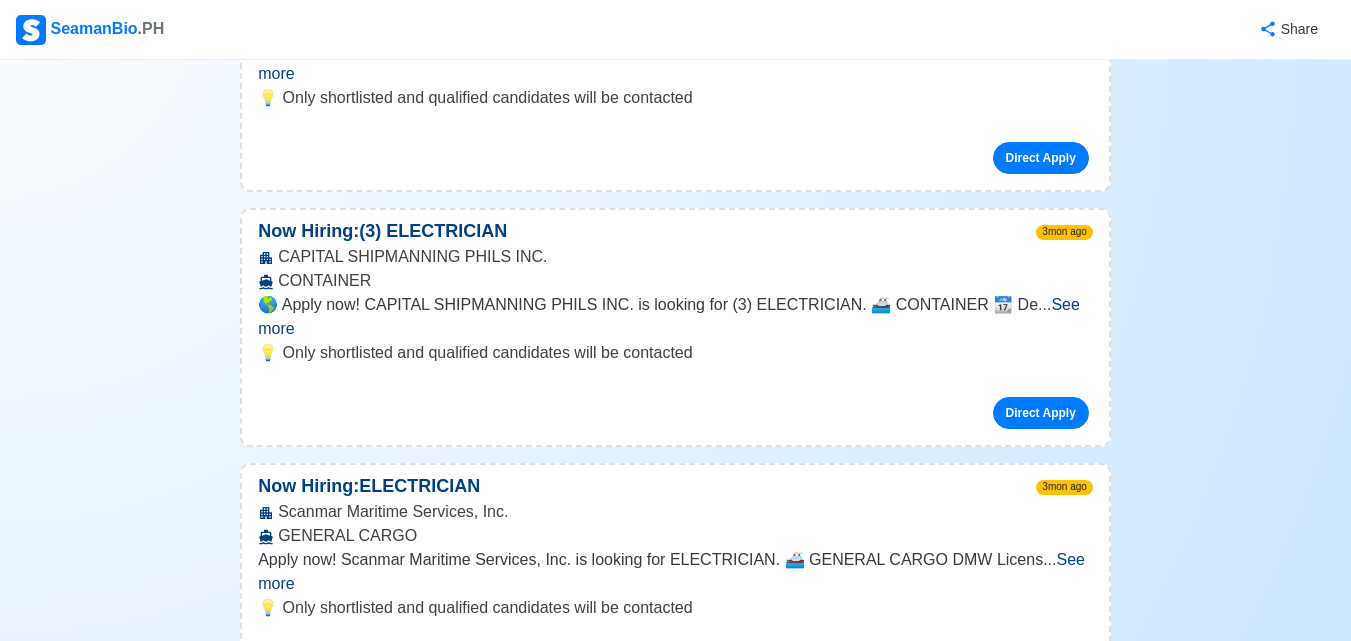 click on "See more" at bounding box center [660, 1735] 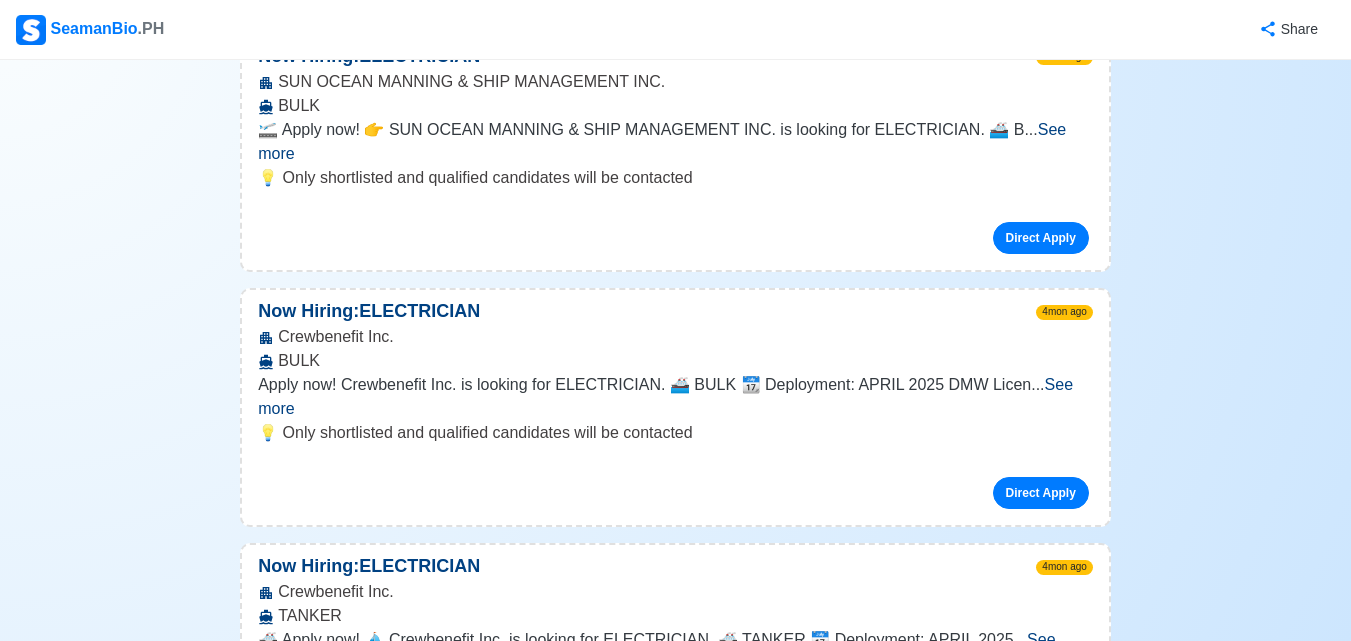 scroll, scrollTop: 27716, scrollLeft: 0, axis: vertical 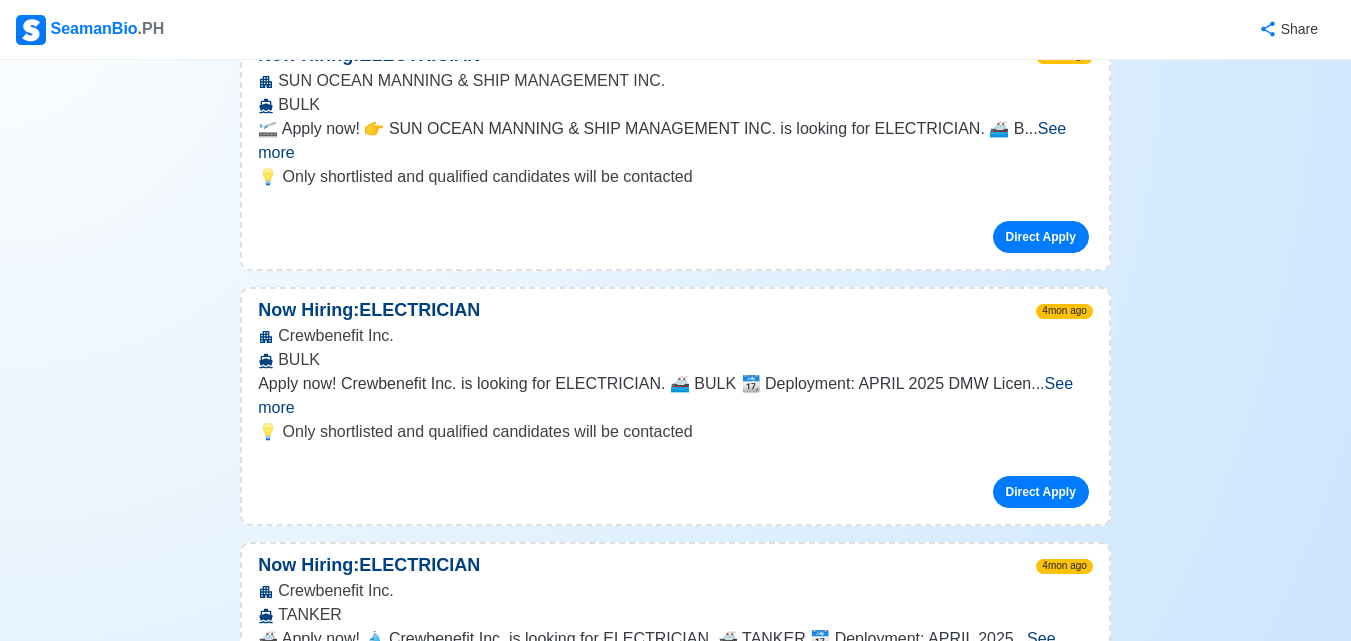 click on "See more" at bounding box center (390, 1889) 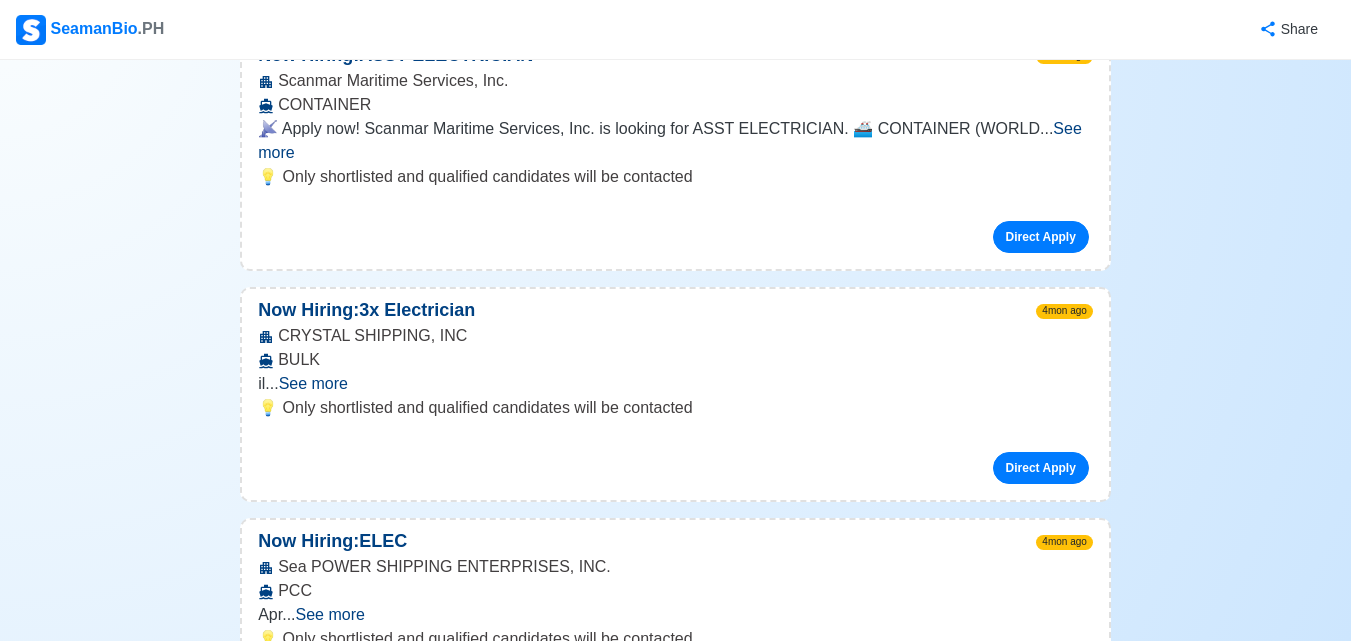 scroll, scrollTop: 28516, scrollLeft: 0, axis: vertical 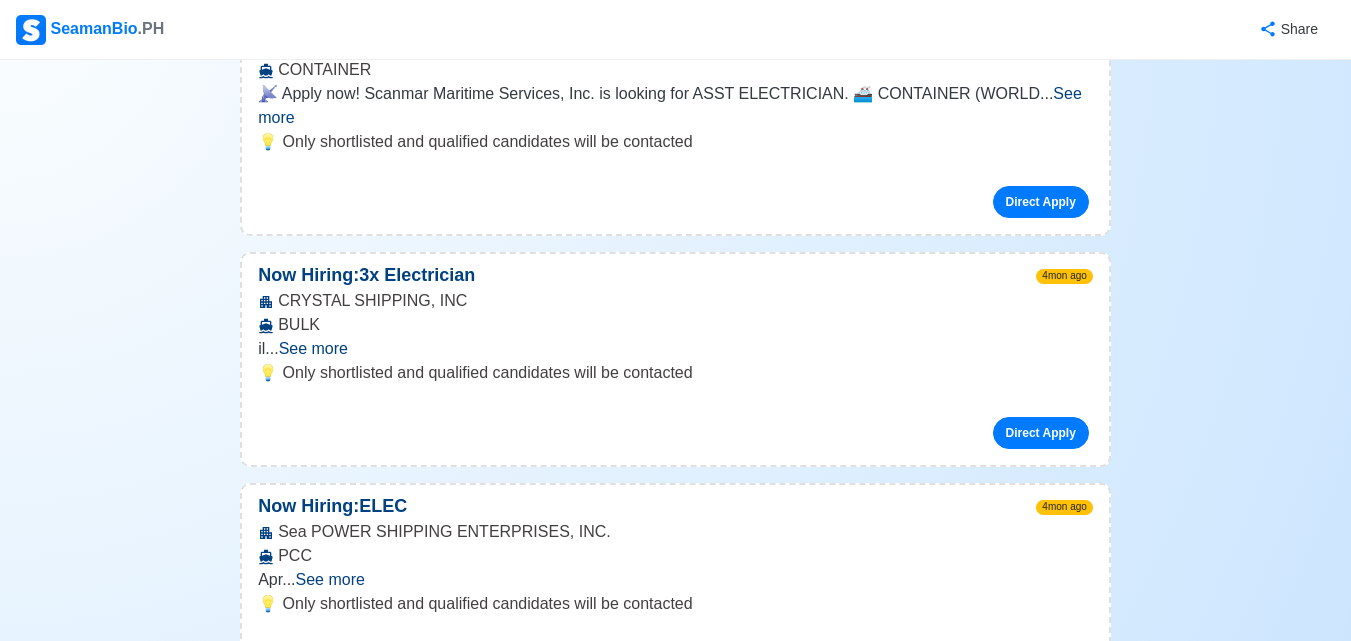 click on "See more" at bounding box center (340, 1950) 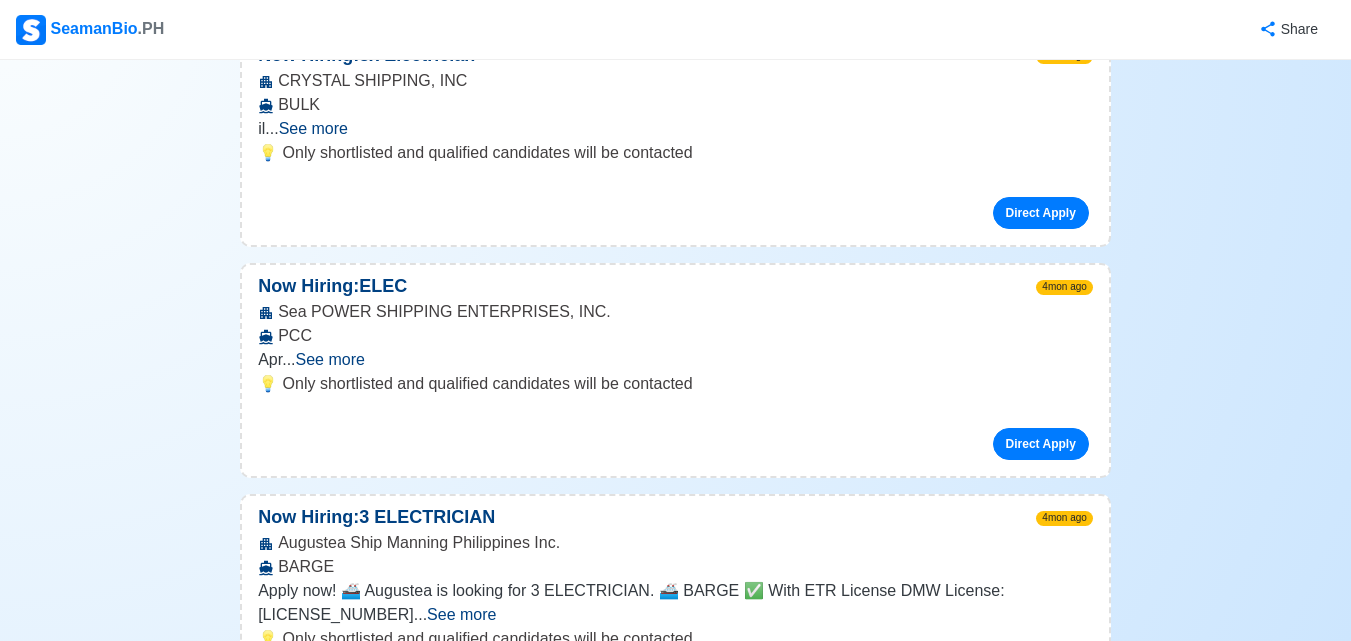 scroll, scrollTop: 28816, scrollLeft: 0, axis: vertical 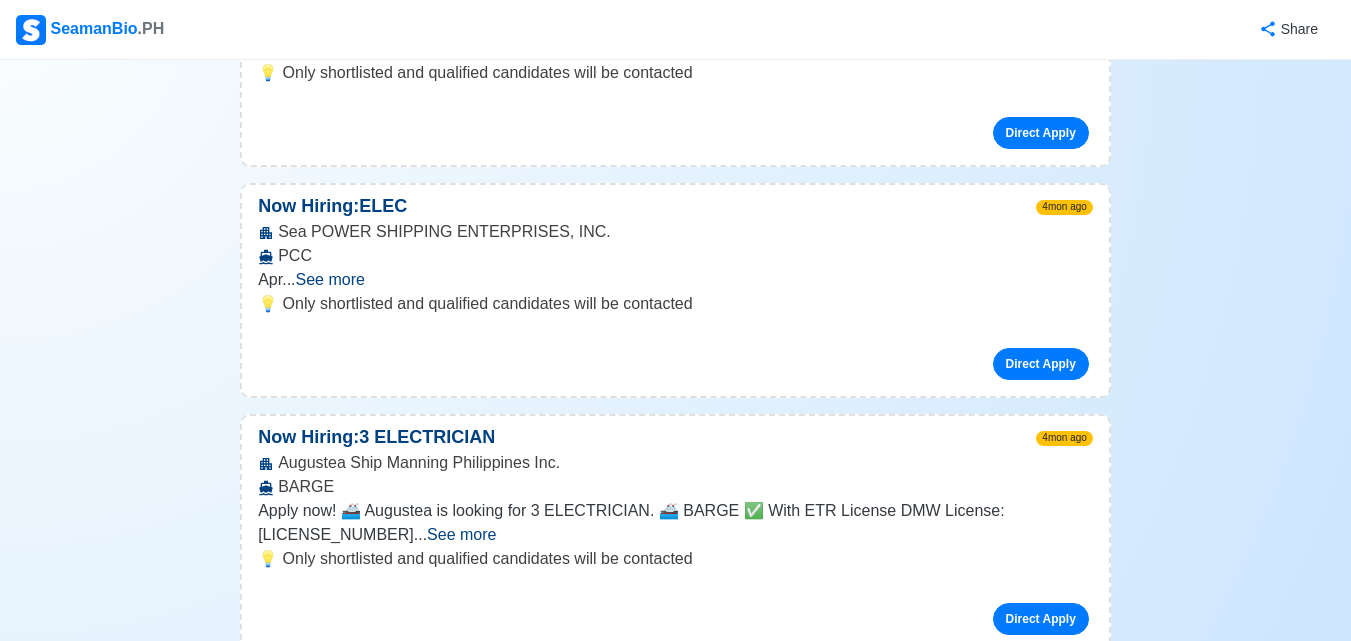 click on "See more" at bounding box center (658, 2061) 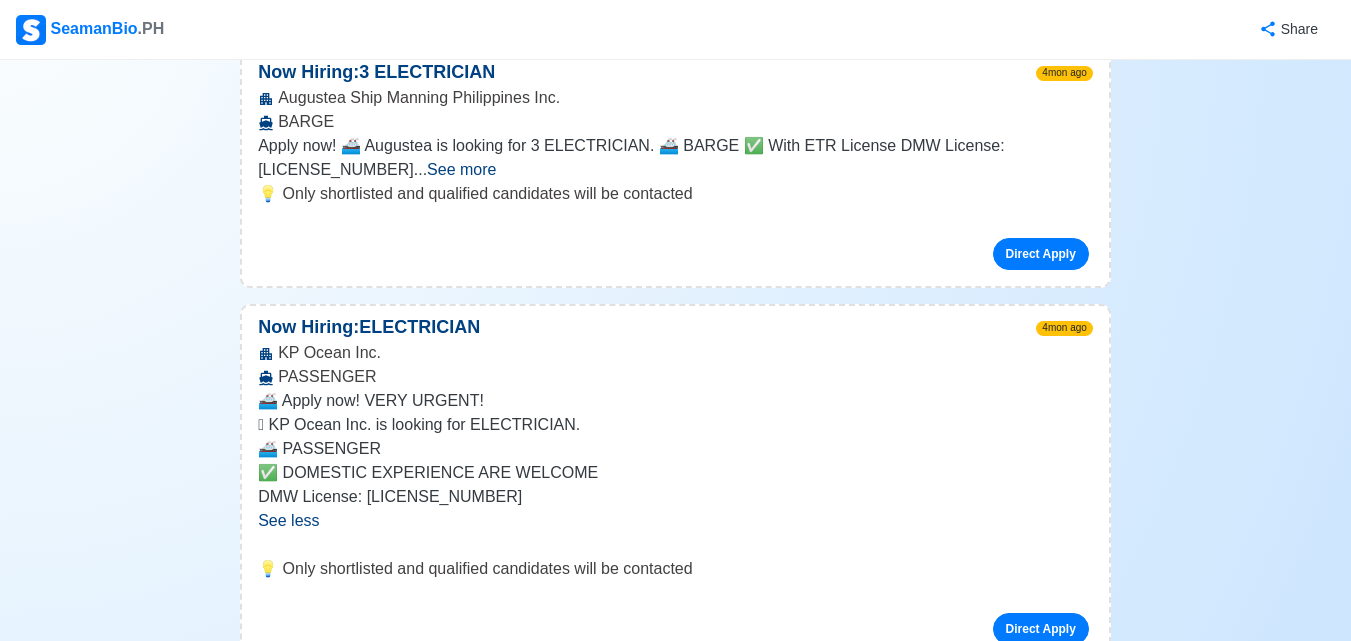 scroll, scrollTop: 29216, scrollLeft: 0, axis: vertical 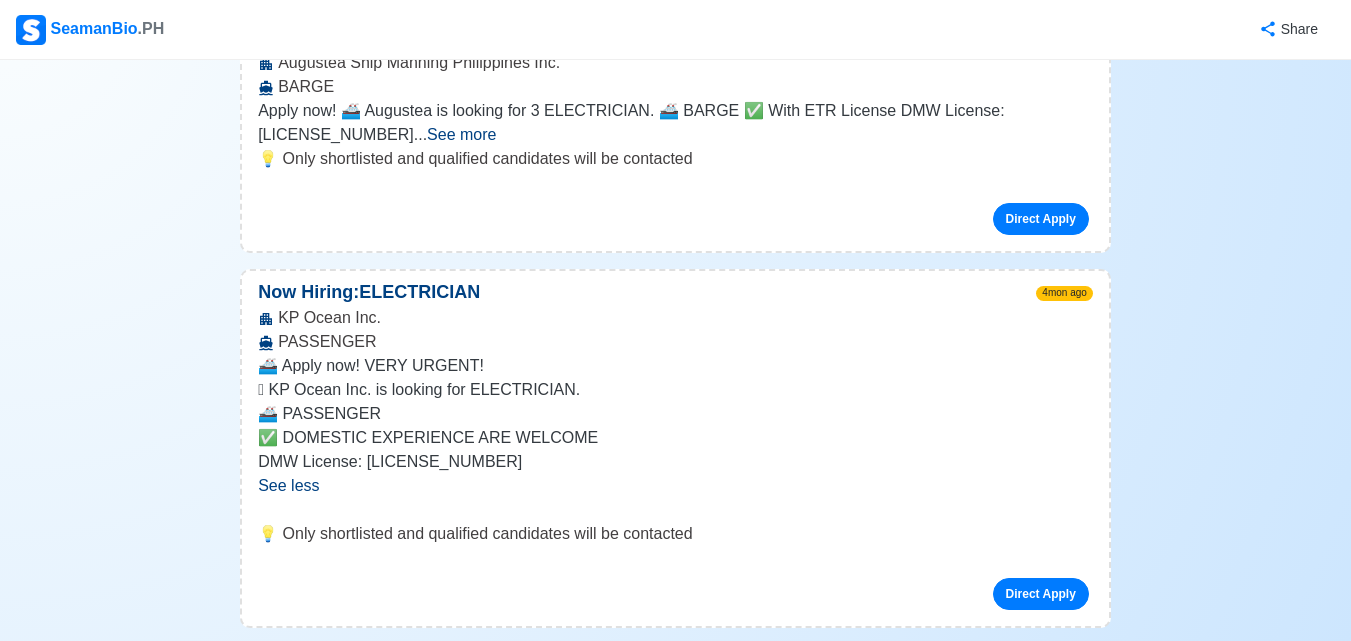 click on "See more" at bounding box center [675, 2036] 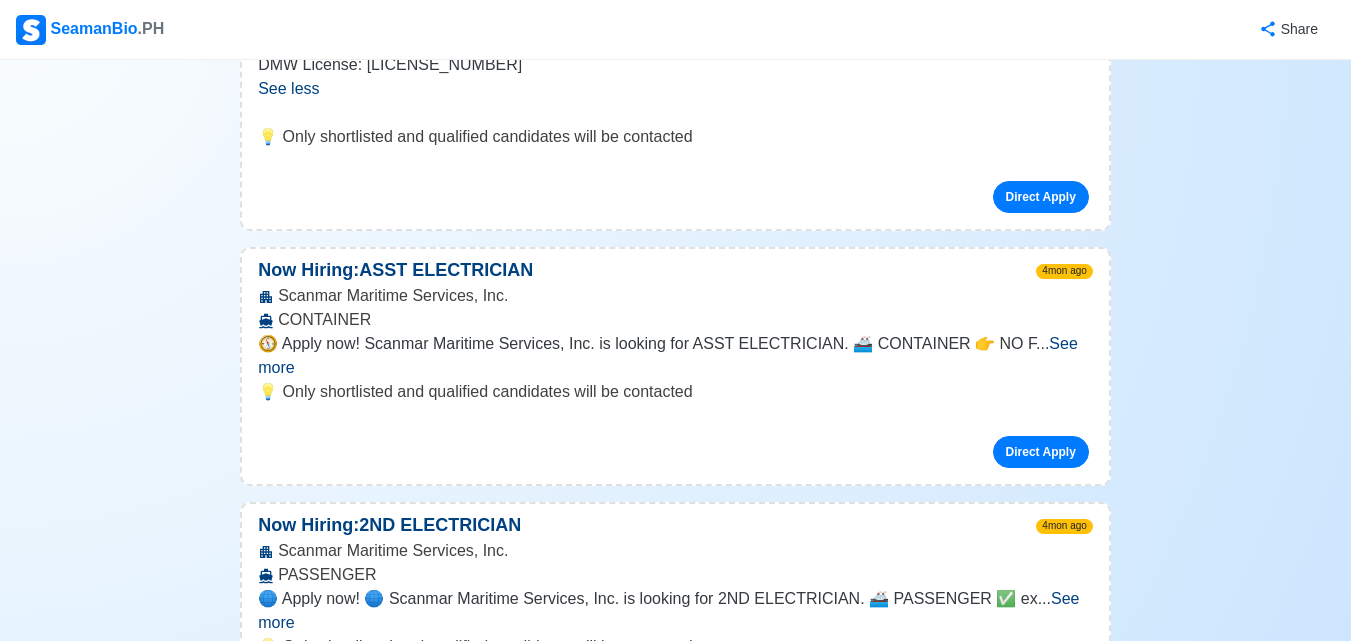 scroll, scrollTop: 29616, scrollLeft: 0, axis: vertical 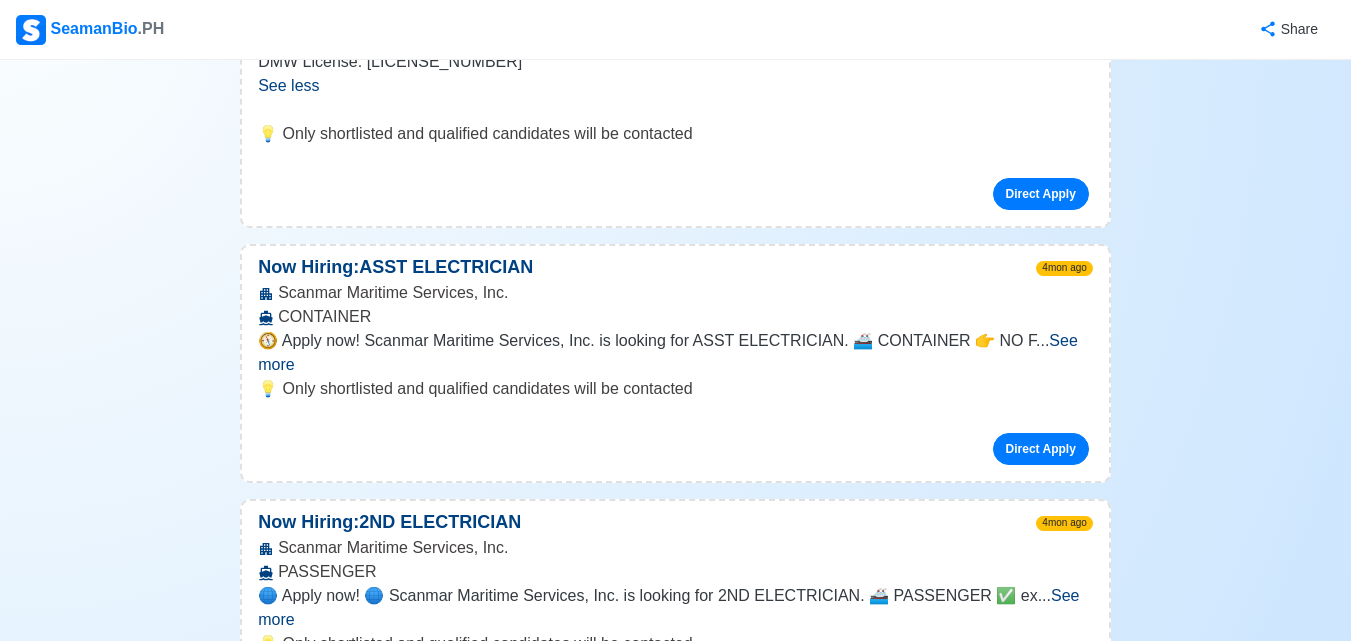 click on "See more" at bounding box center (326, 2047) 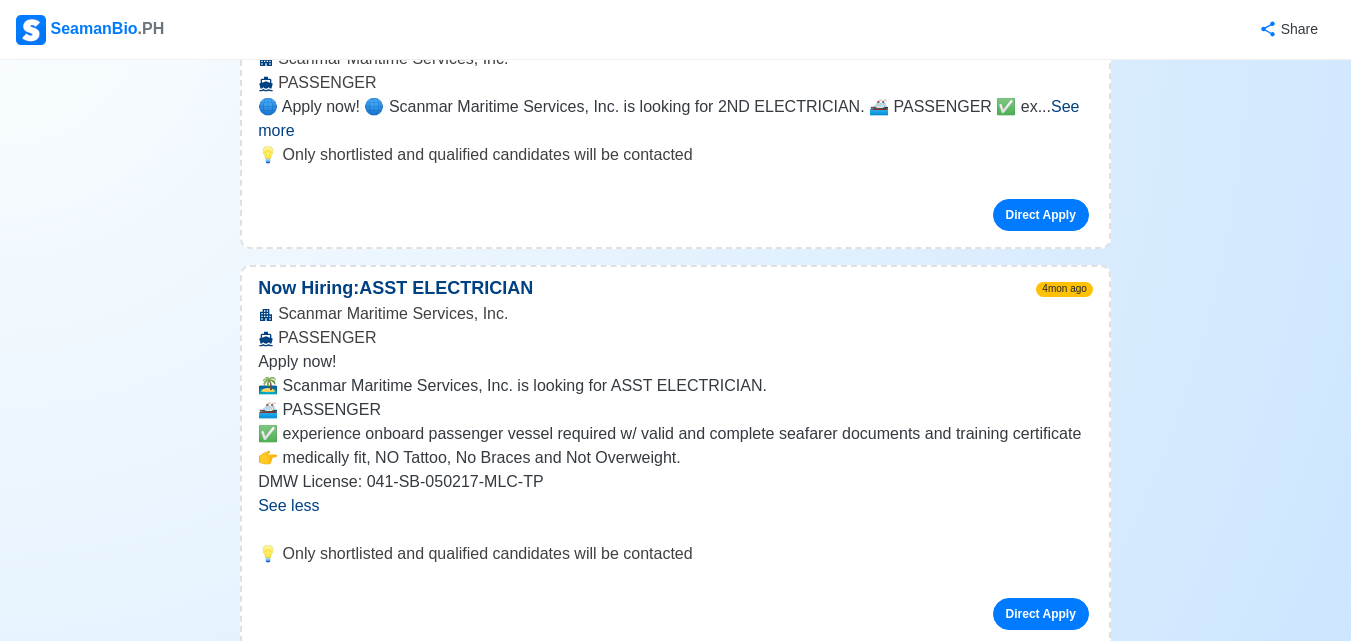 scroll, scrollTop: 30116, scrollLeft: 0, axis: vertical 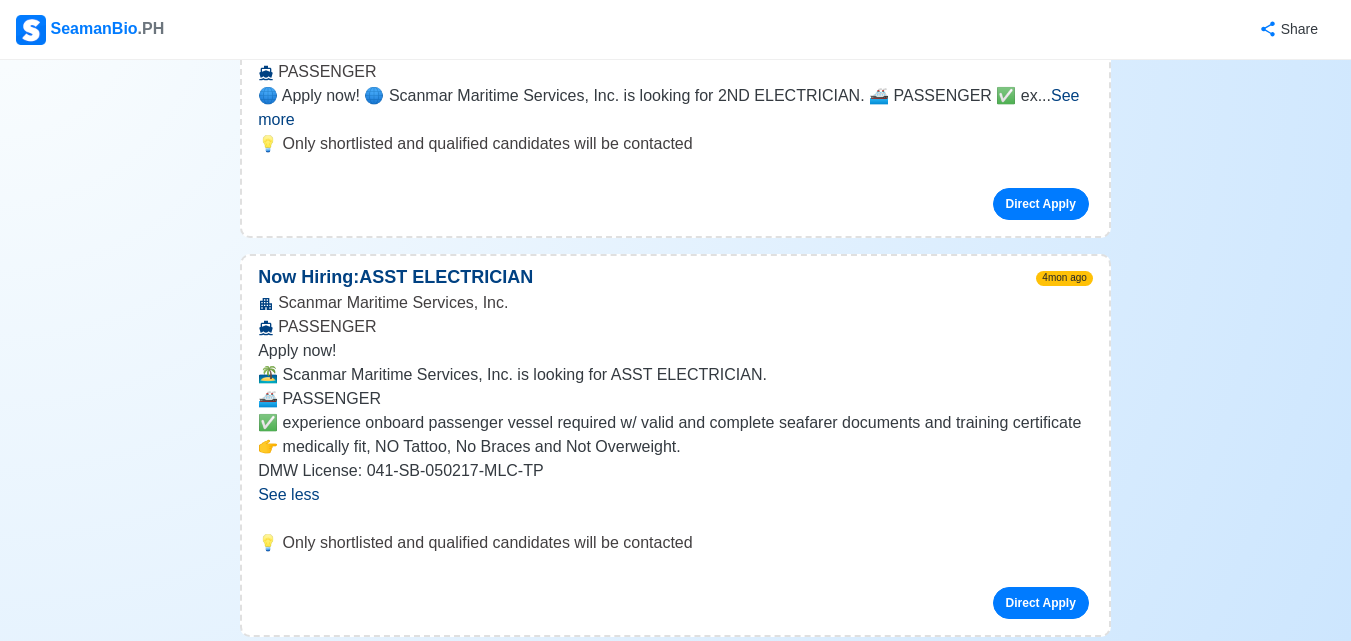 click on "See more" at bounding box center (664, 1886) 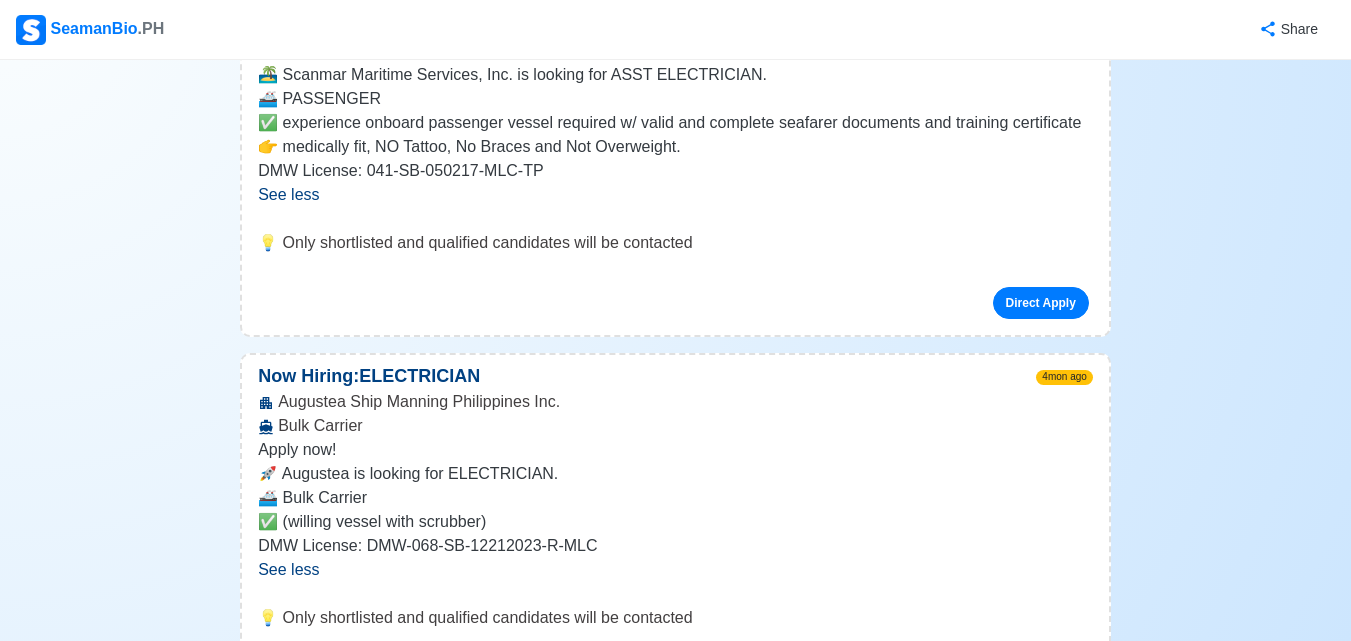 scroll, scrollTop: 30516, scrollLeft: 0, axis: vertical 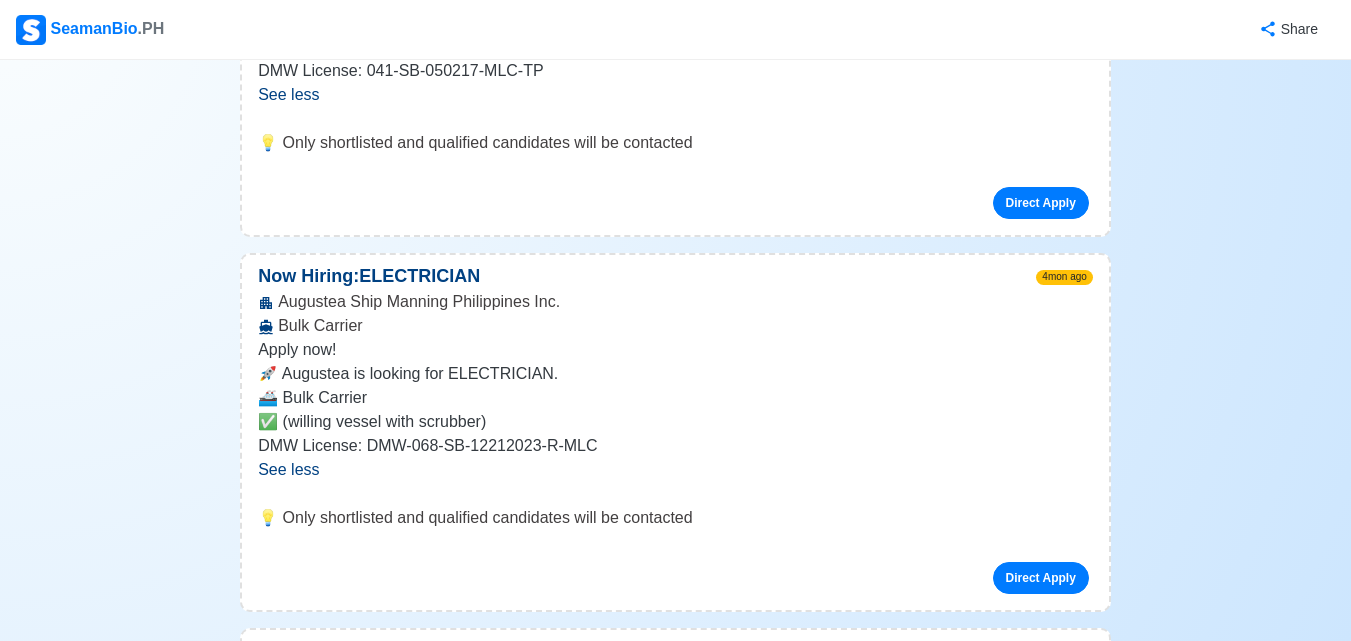 drag, startPoint x: 283, startPoint y: 339, endPoint x: 343, endPoint y: 339, distance: 60 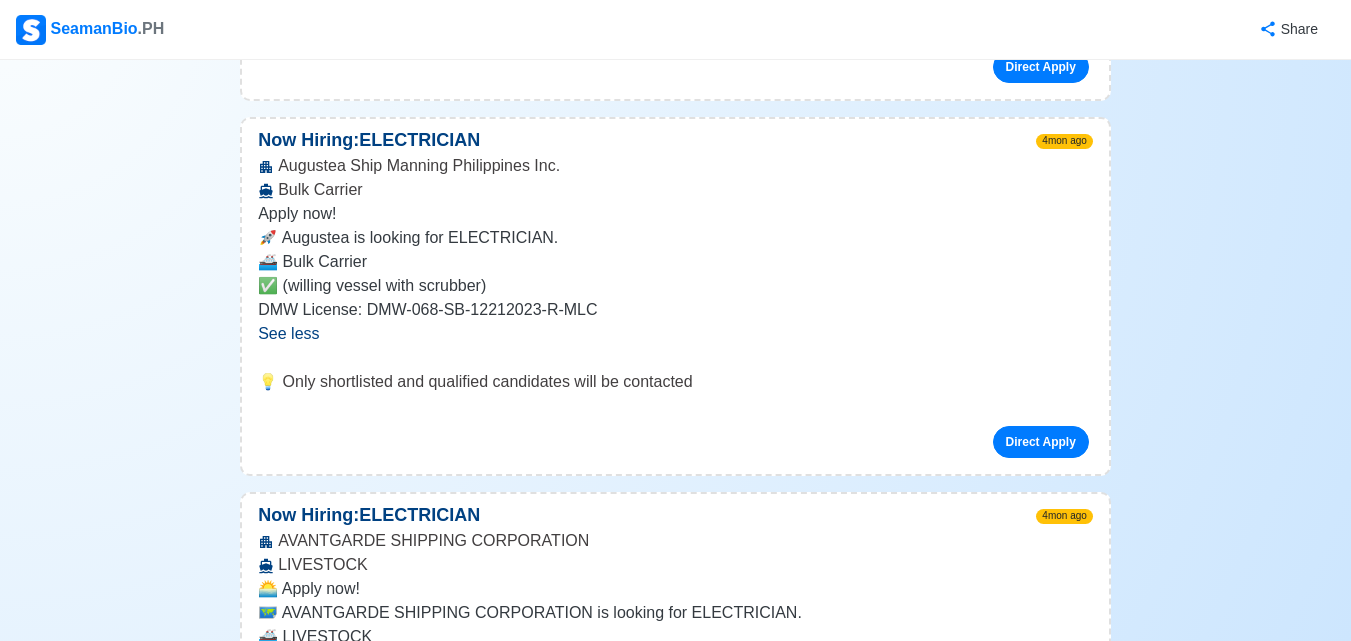 scroll, scrollTop: 30716, scrollLeft: 0, axis: vertical 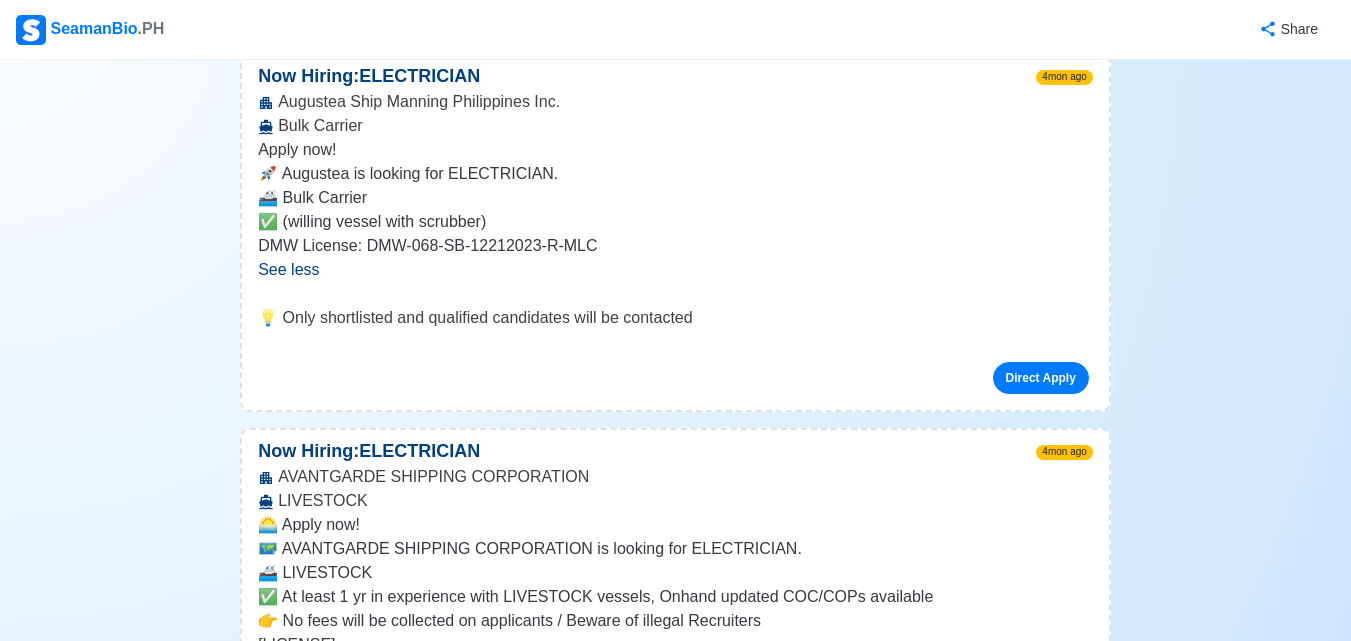 click on "See more" at bounding box center (671, 1988) 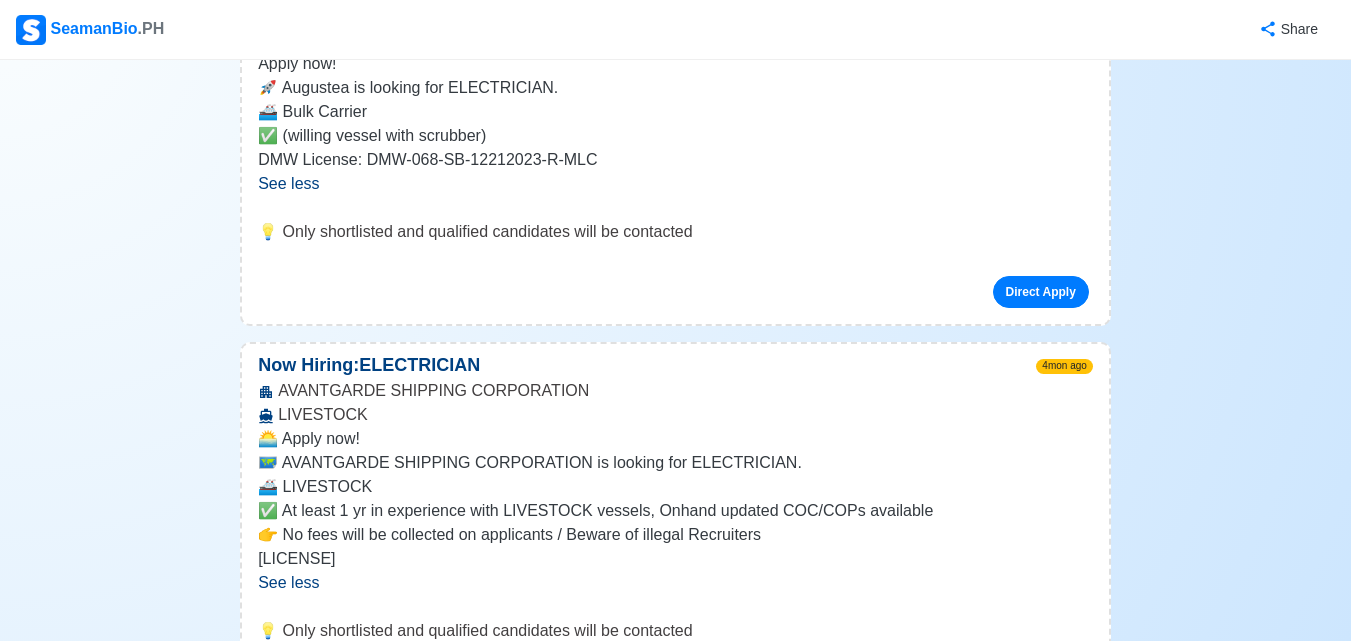 scroll, scrollTop: 30916, scrollLeft: 0, axis: vertical 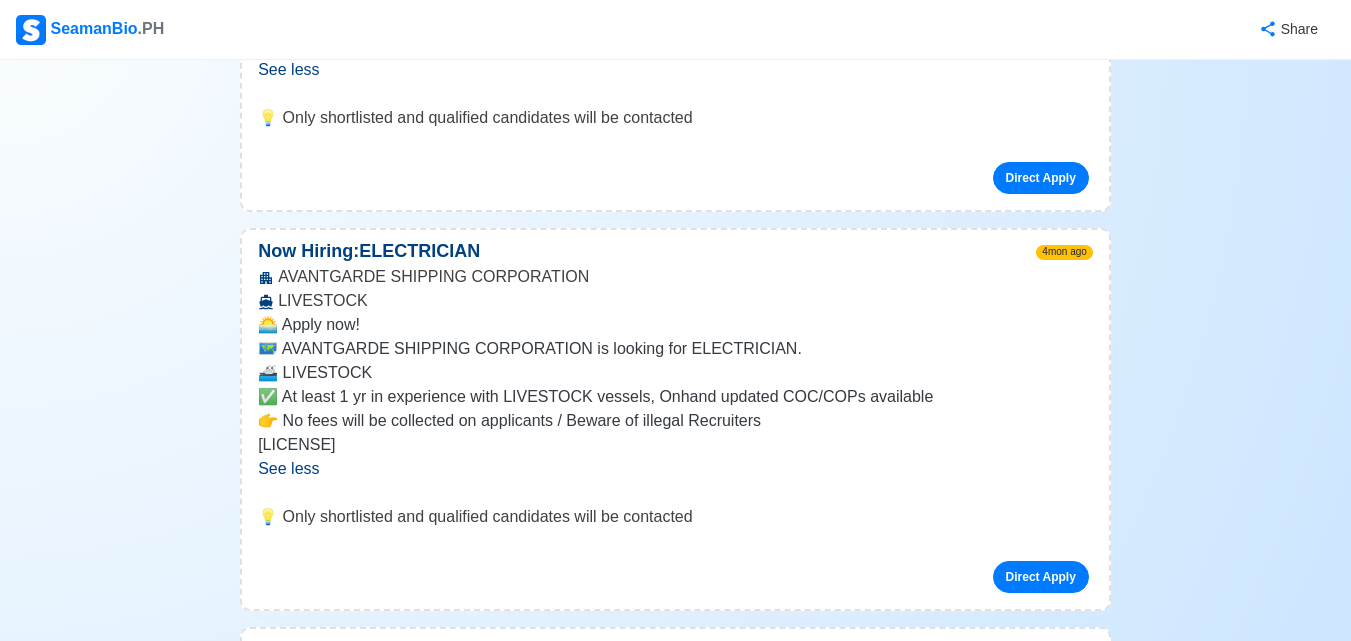 click on "Direct Apply" at bounding box center [1041, 2029] 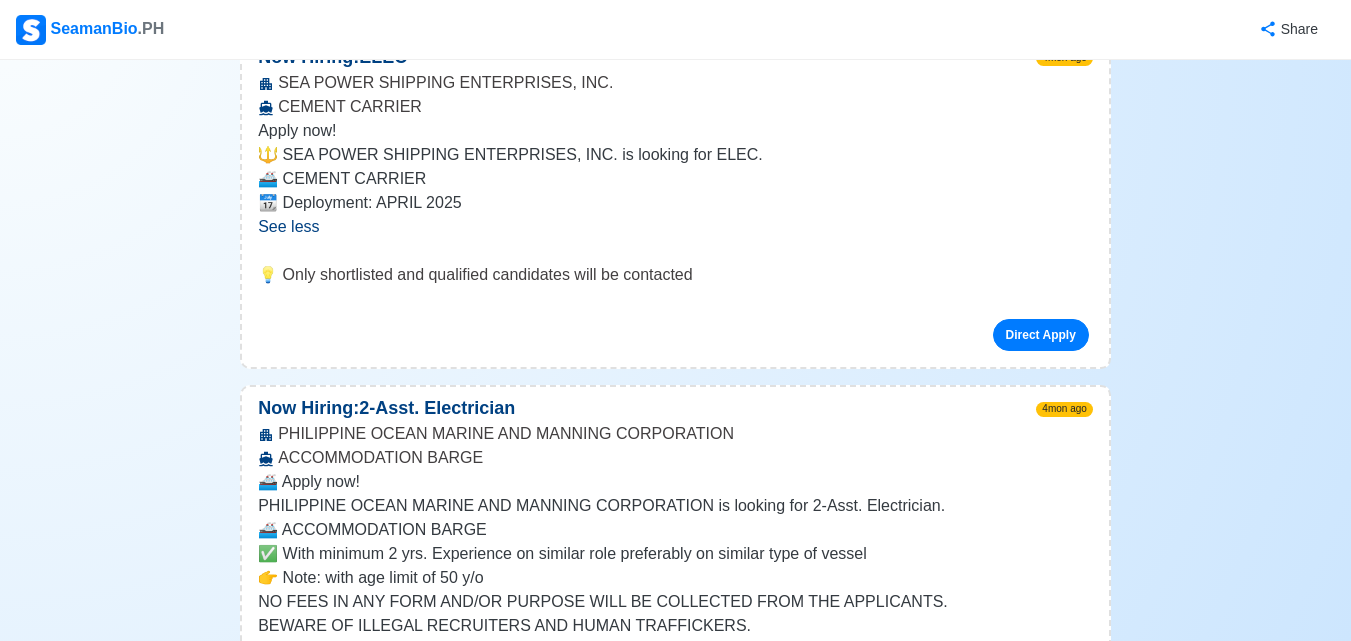 scroll, scrollTop: 31516, scrollLeft: 0, axis: vertical 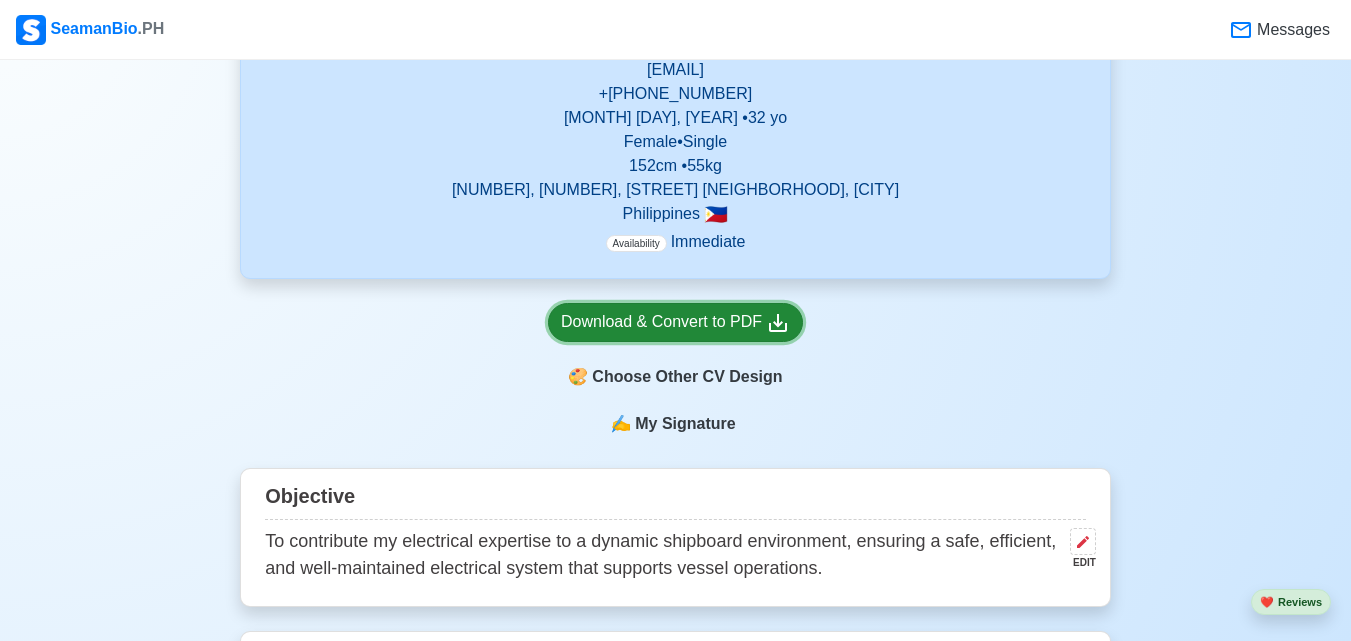 click 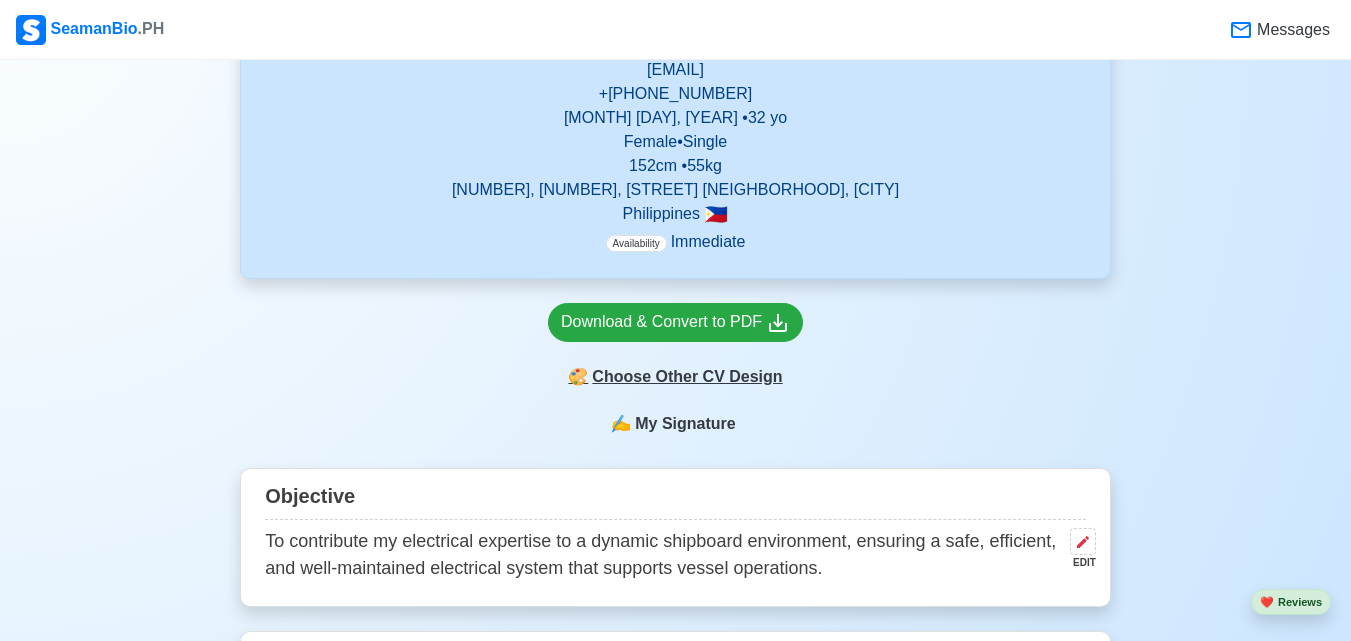 click on "🎨 Choose Other CV Design" at bounding box center [675, 377] 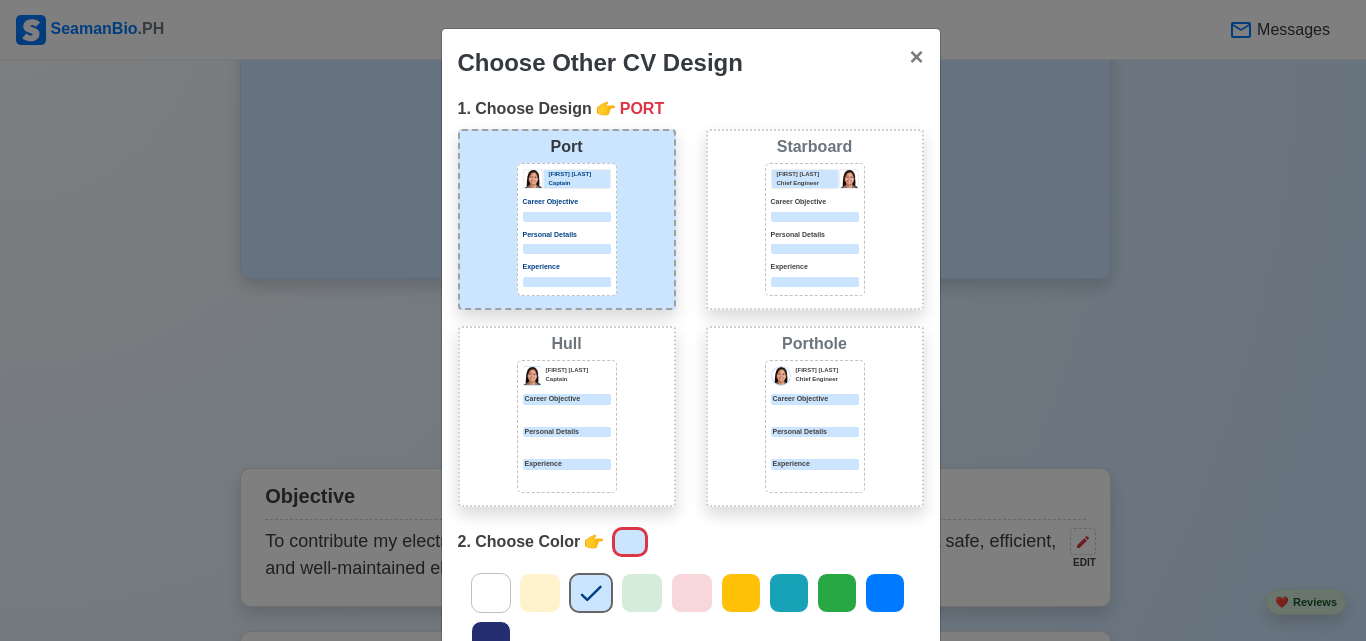 click at bounding box center (567, 249) 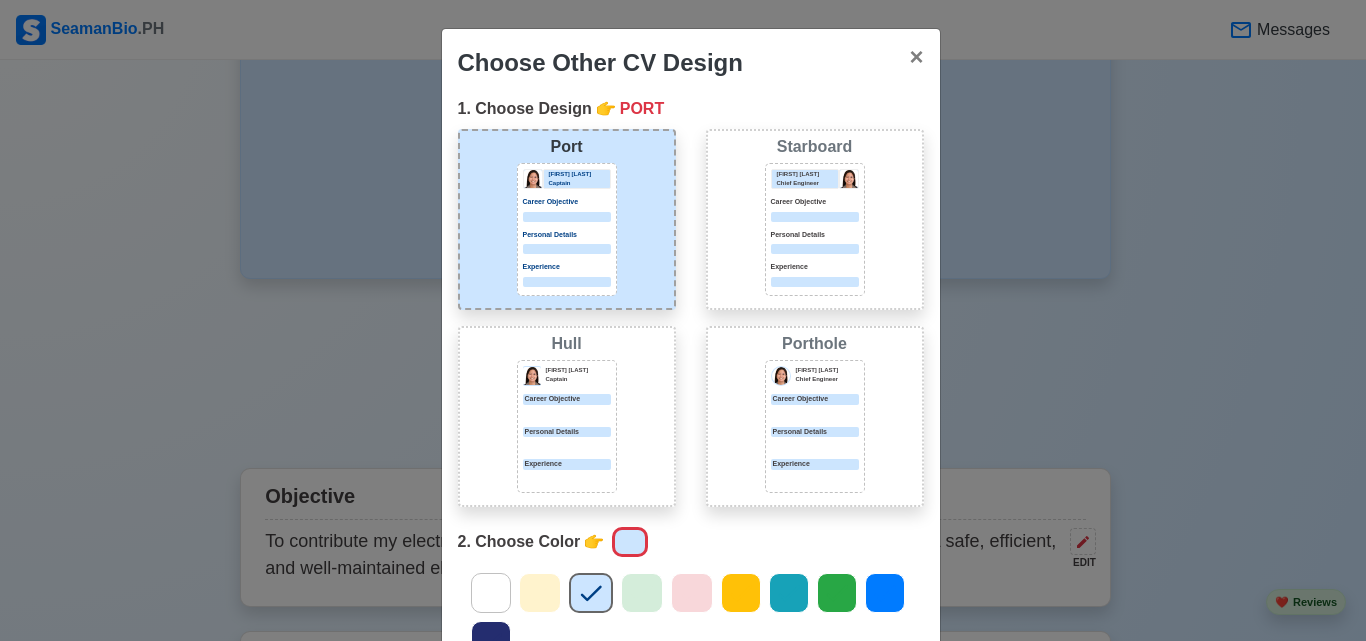 click on "Port [FIRST] [LAST] Captain Career Objective Personal Details Experience" at bounding box center [567, 219] 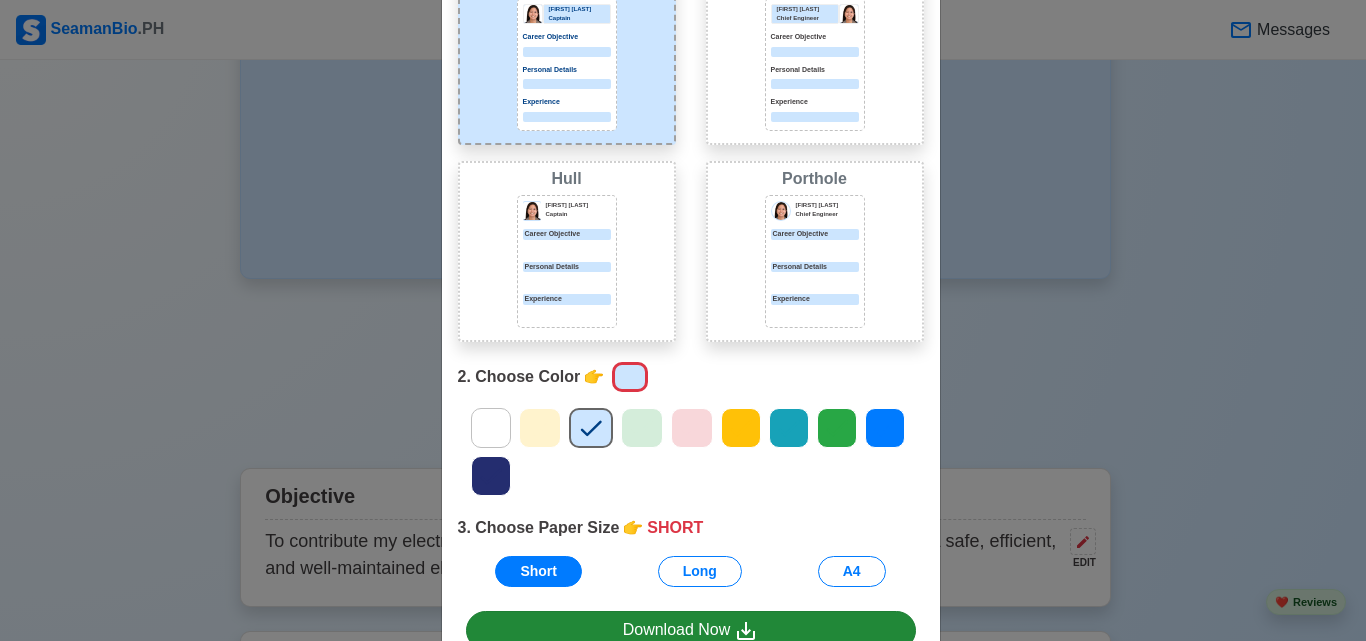 scroll, scrollTop: 200, scrollLeft: 0, axis: vertical 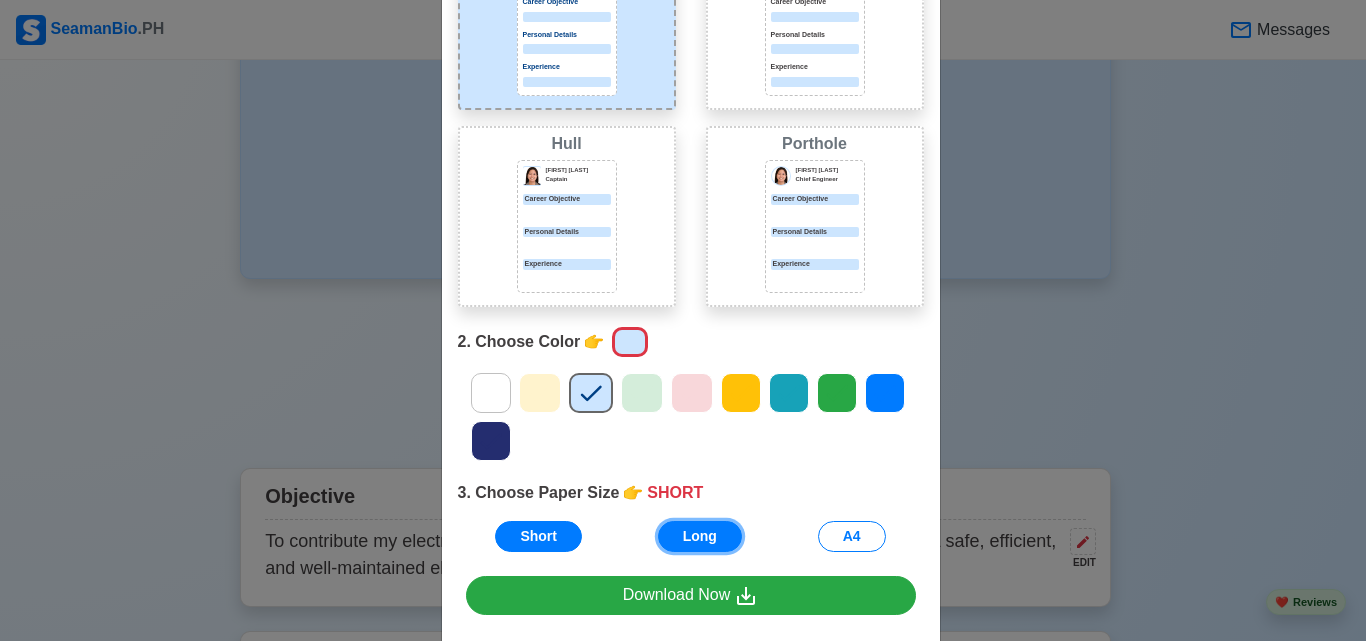 click on "Long" at bounding box center [700, 536] 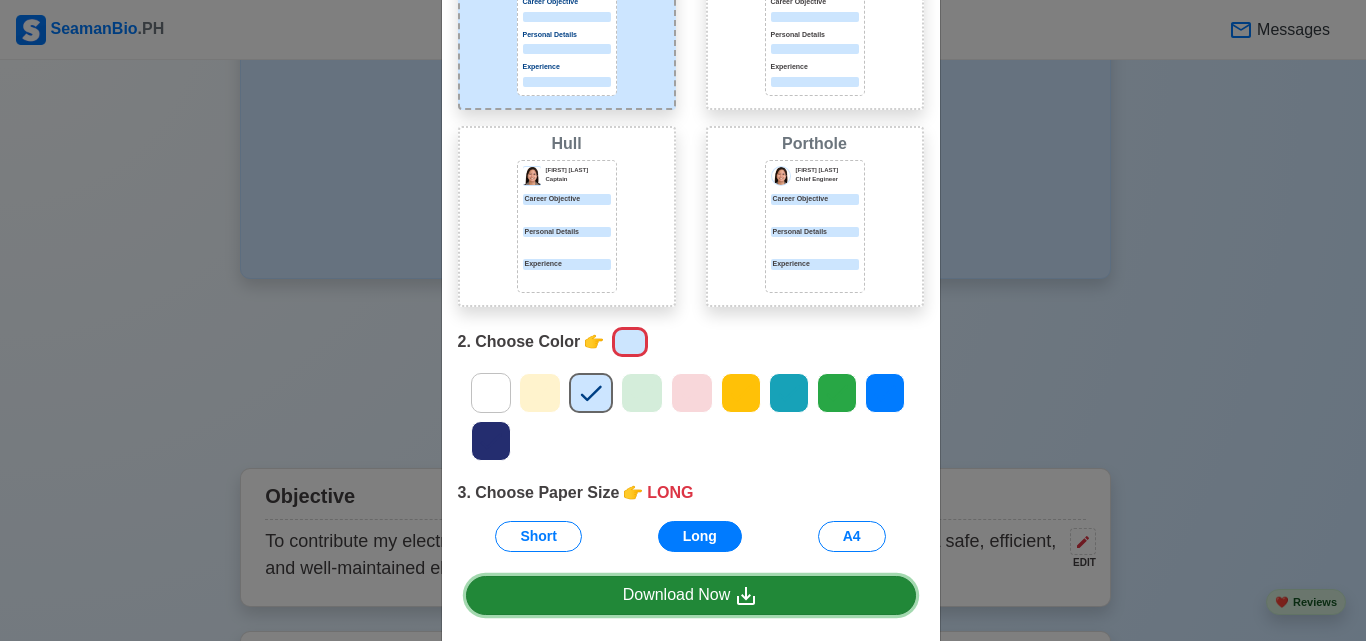 click on "Download Now" at bounding box center (691, 595) 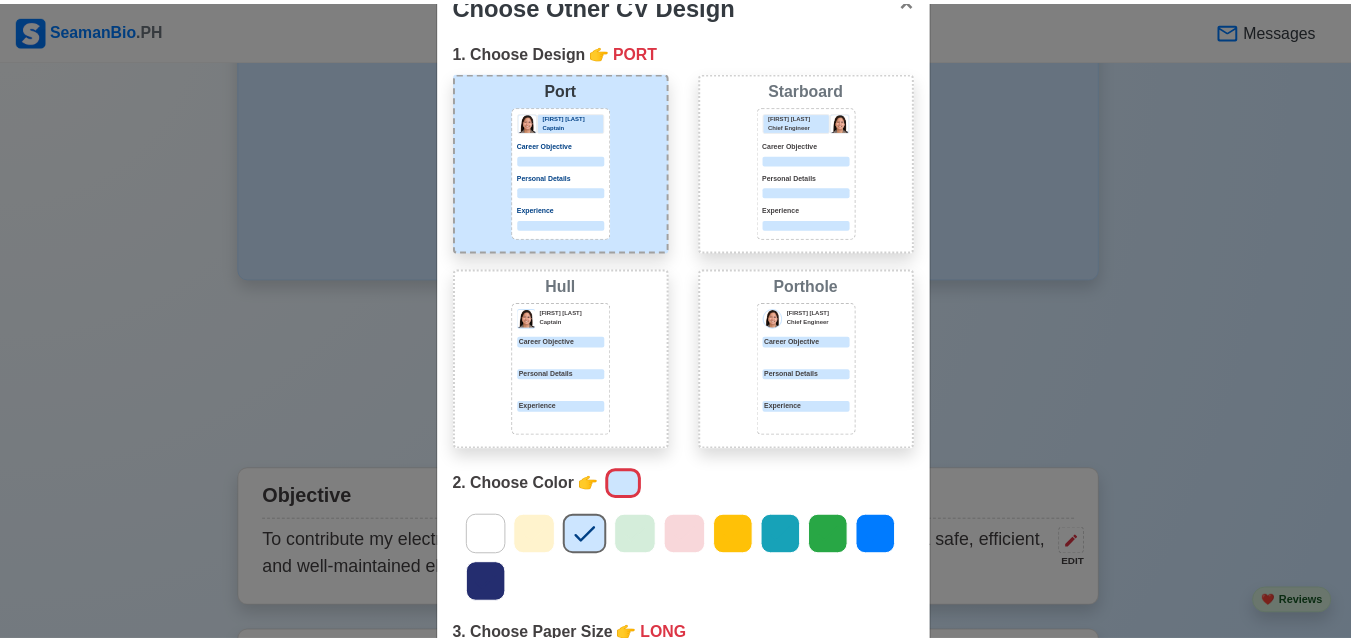 scroll, scrollTop: 0, scrollLeft: 0, axis: both 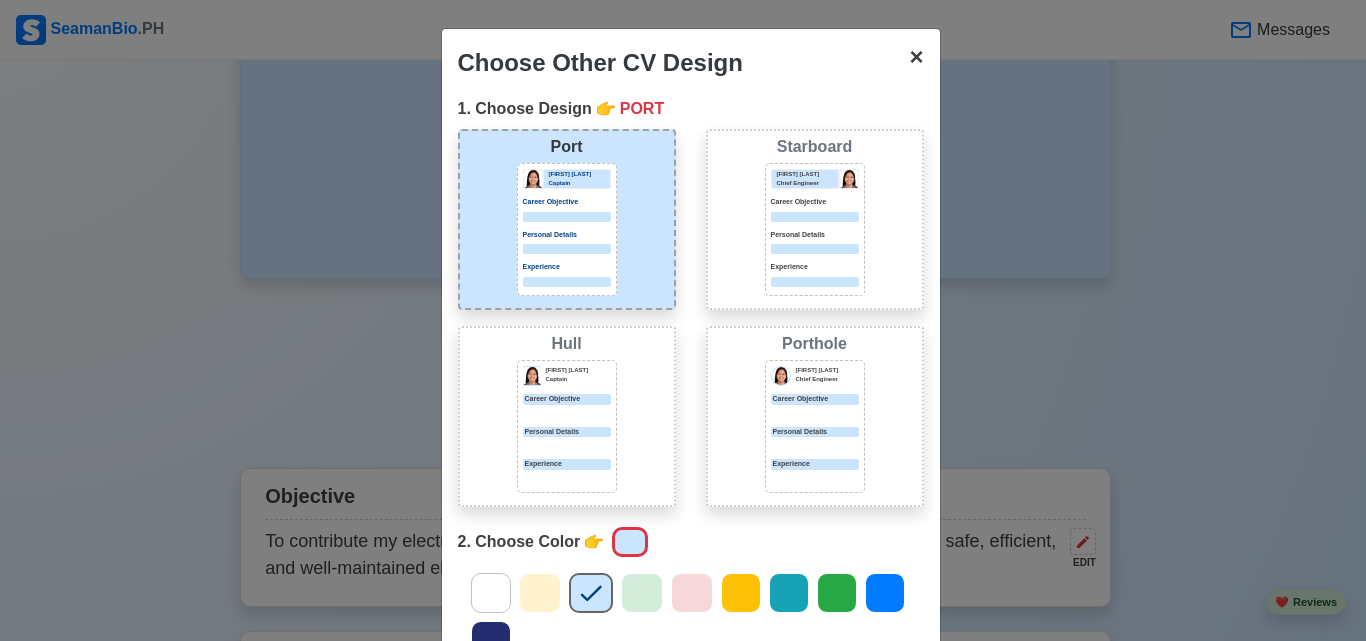 click on "×" at bounding box center (916, 56) 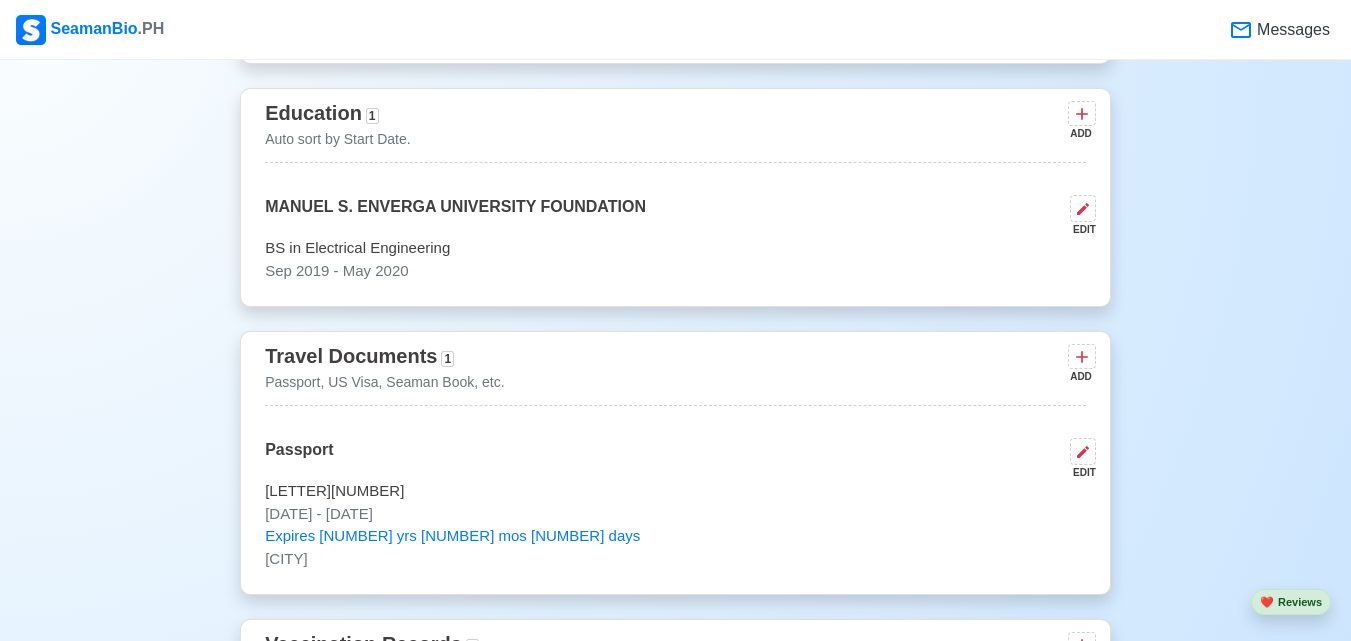 scroll, scrollTop: 1400, scrollLeft: 0, axis: vertical 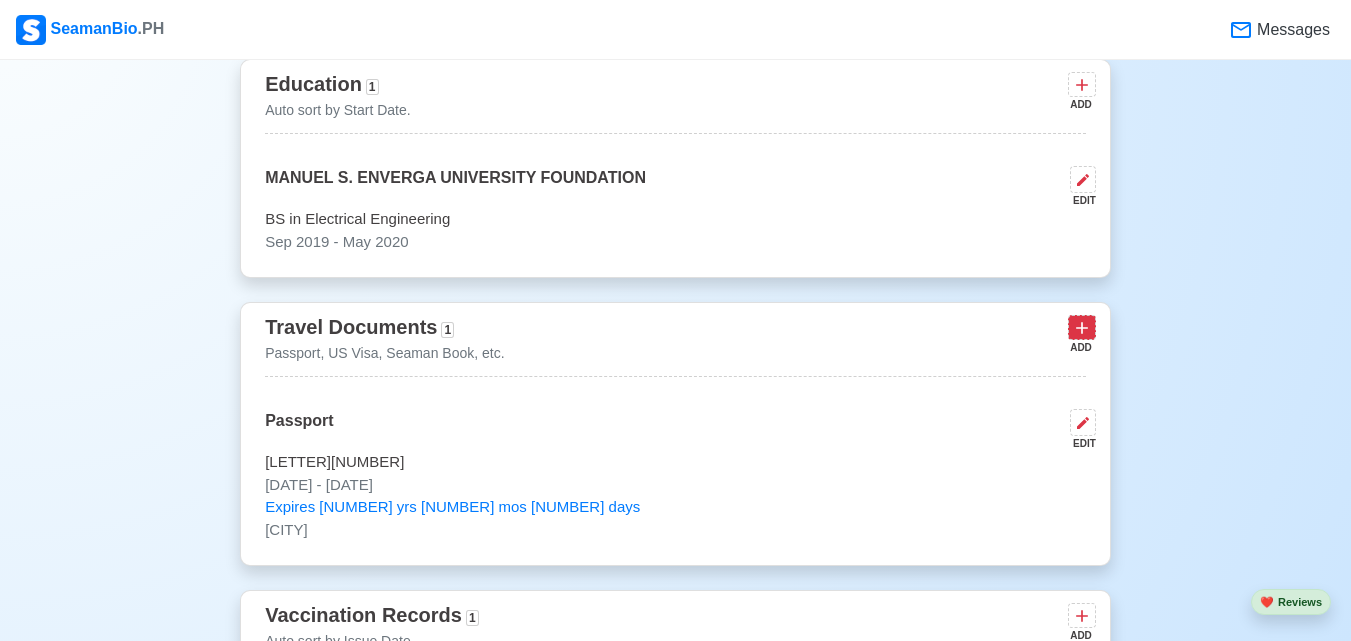 click 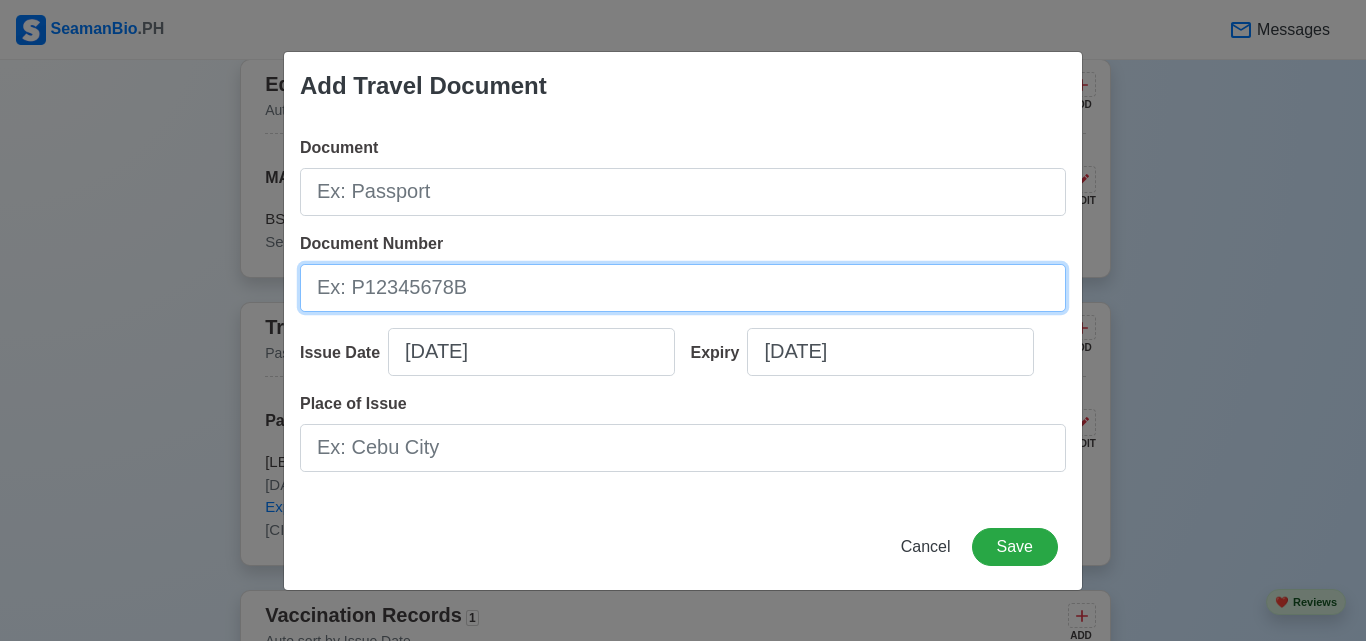 click on "Document Number" at bounding box center [683, 288] 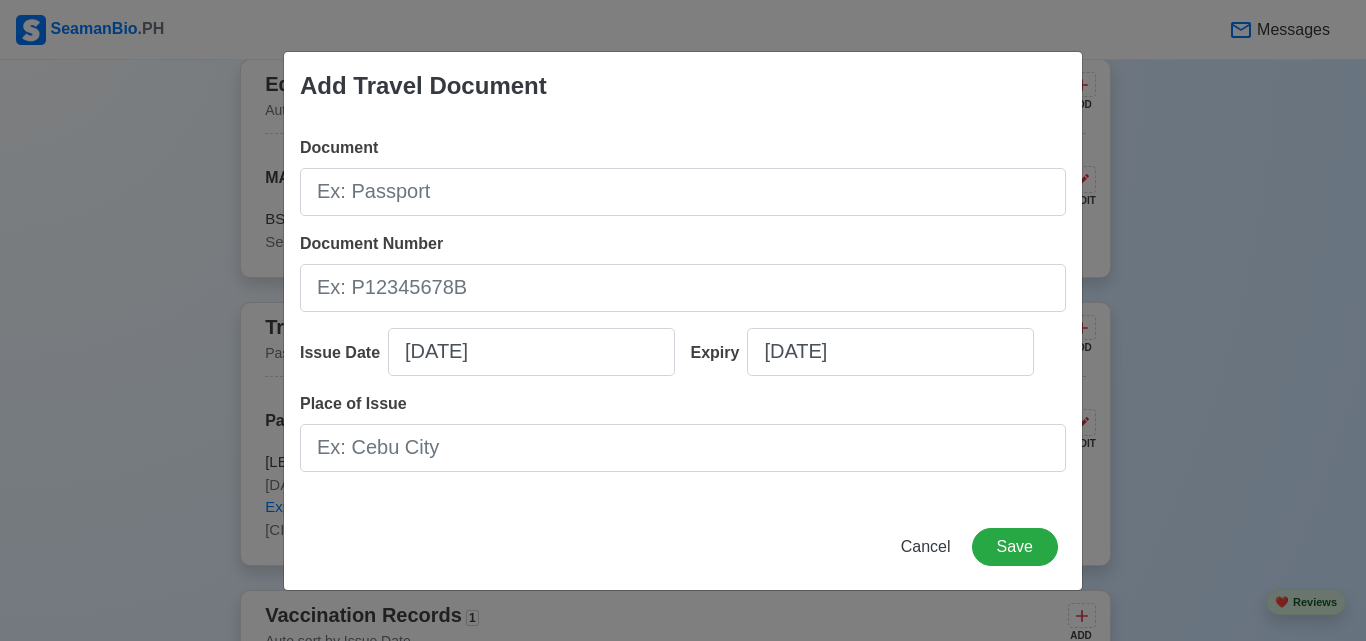 click on "Add Travel Document Document Document Number Issue Date [DATE] Expiry [DATE] Place of Issue Cancel Save" at bounding box center (683, 320) 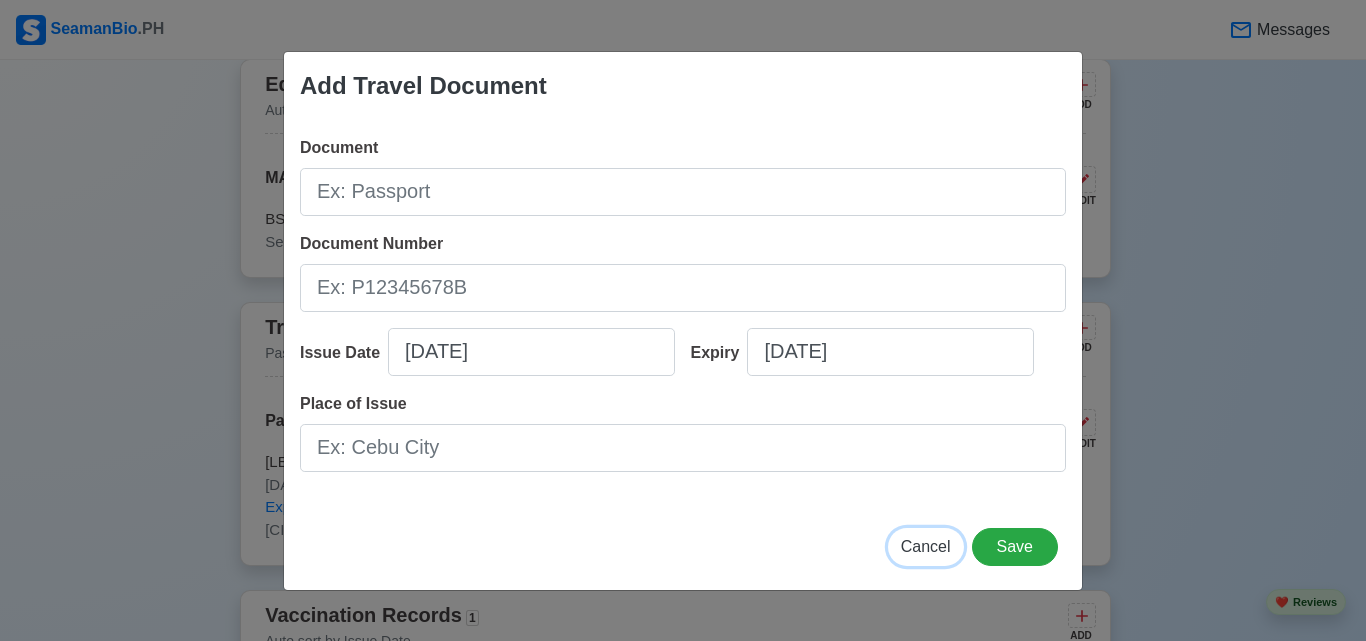 click on "Cancel" at bounding box center [926, 546] 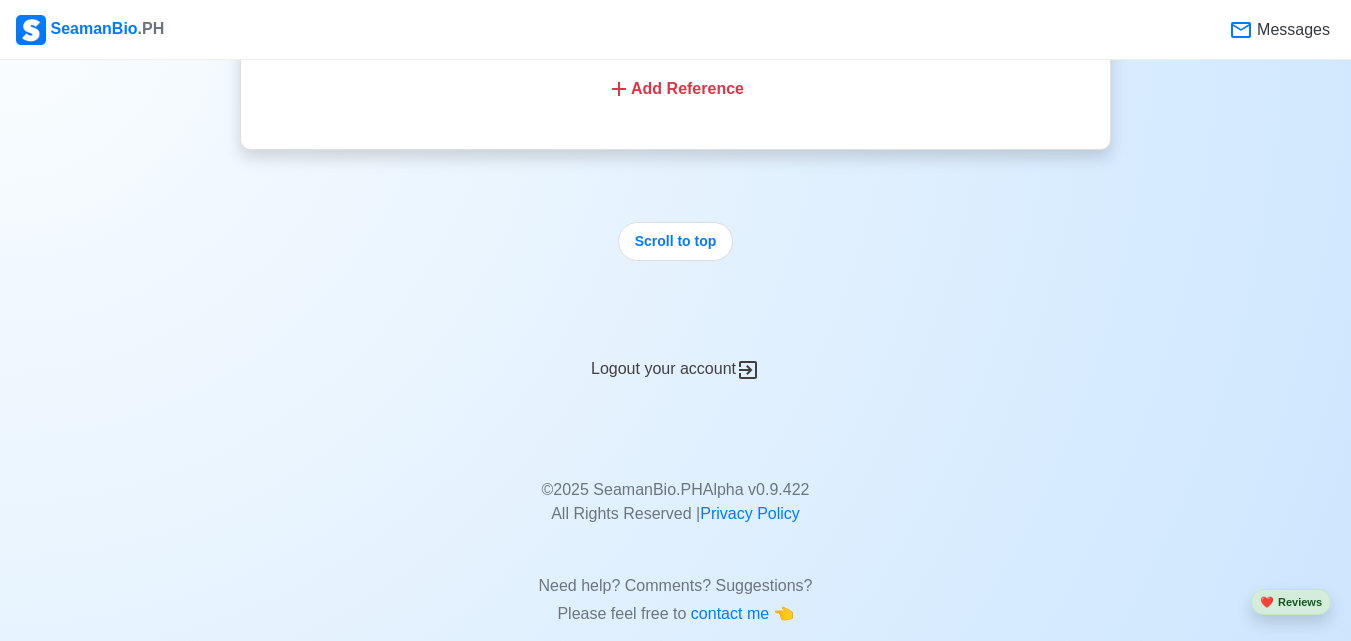 scroll, scrollTop: 3869, scrollLeft: 0, axis: vertical 